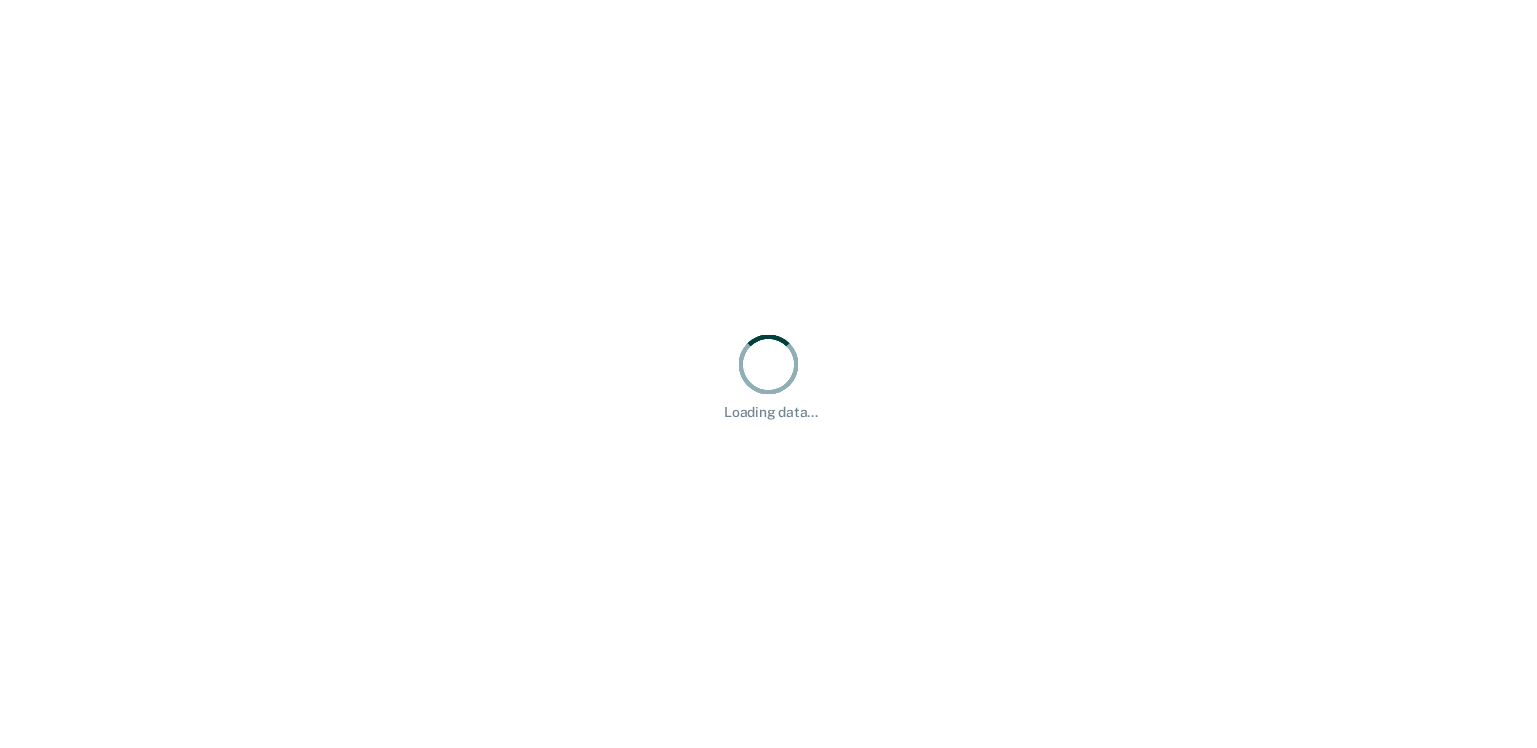 scroll, scrollTop: 0, scrollLeft: 0, axis: both 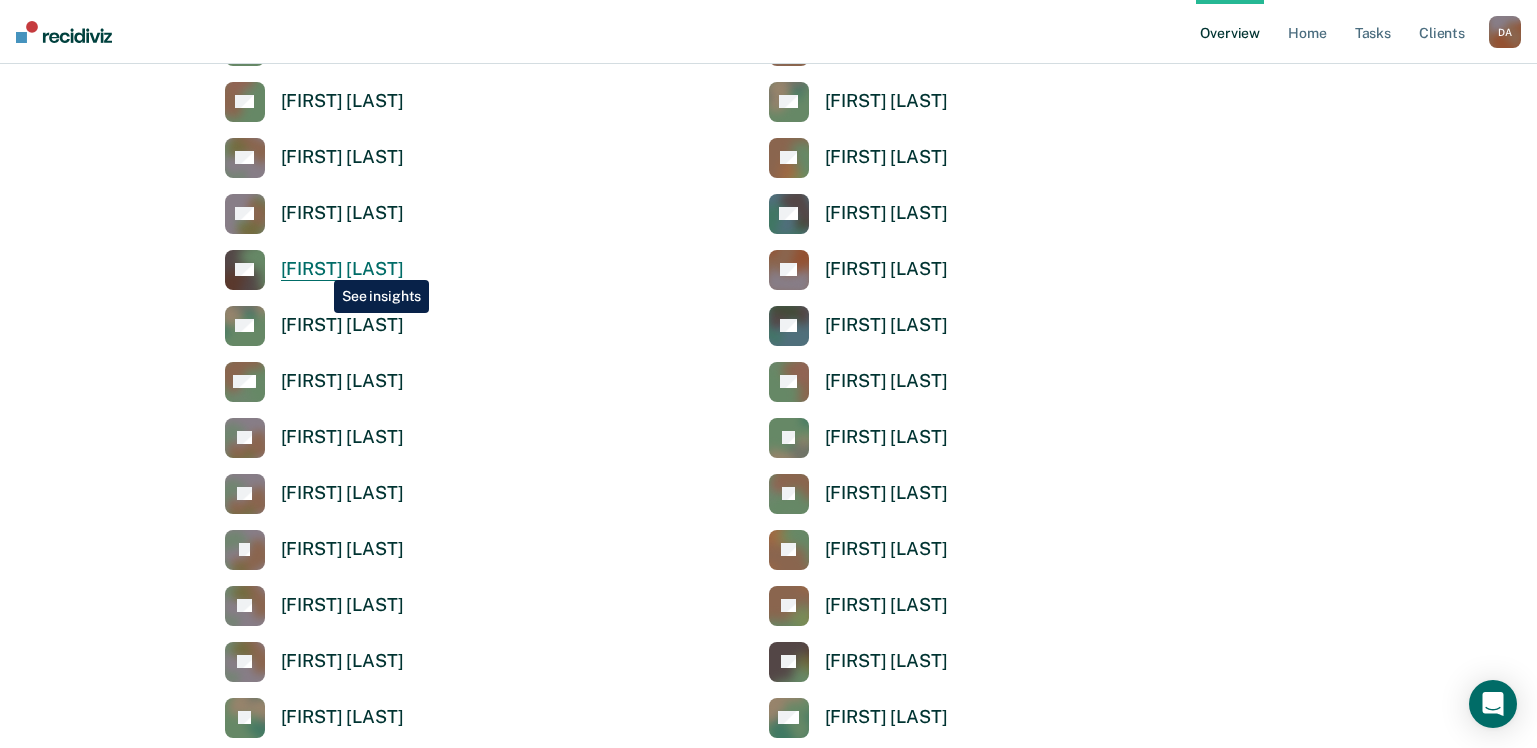 click on "[FIRST] [LAST]" at bounding box center [342, 269] 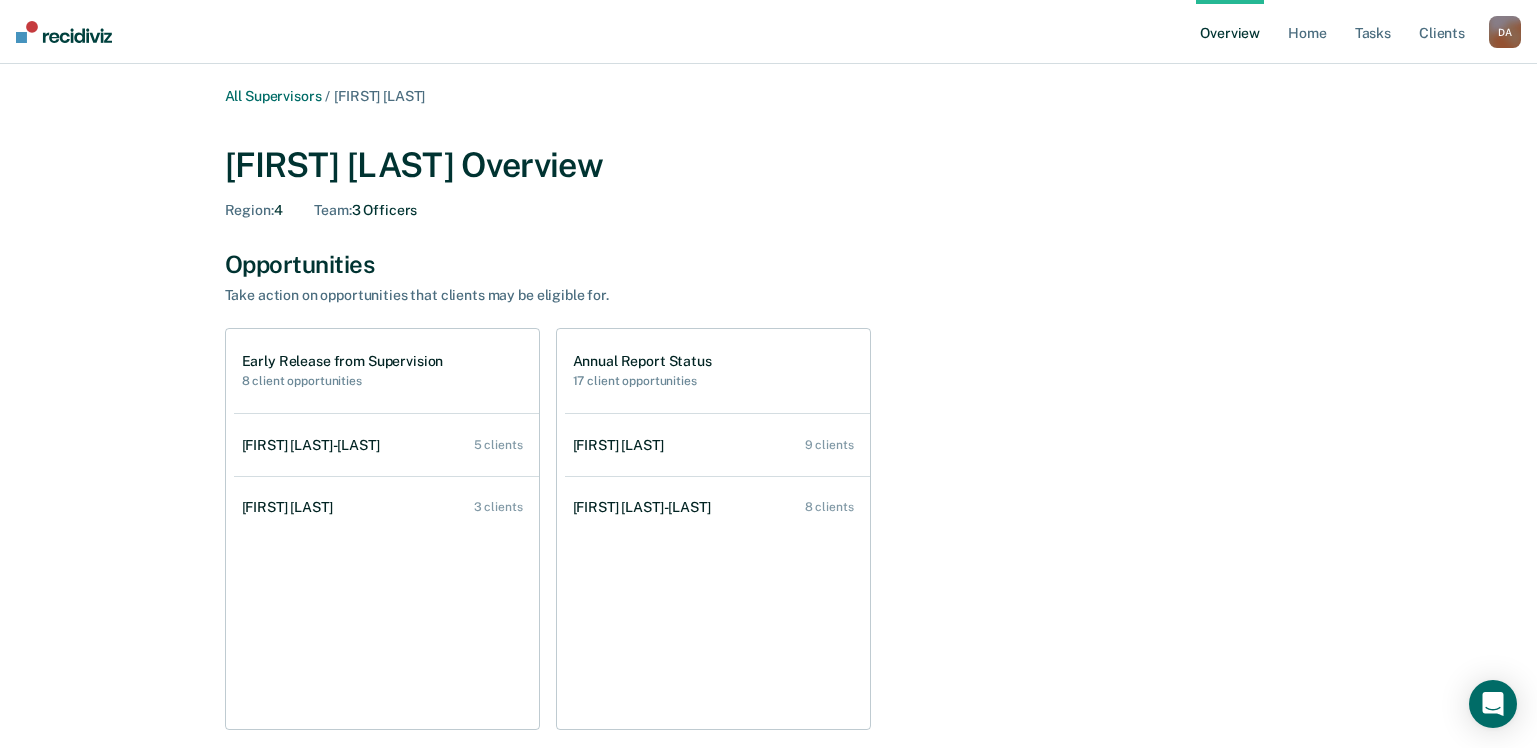 click on "Overview" at bounding box center (1230, 32) 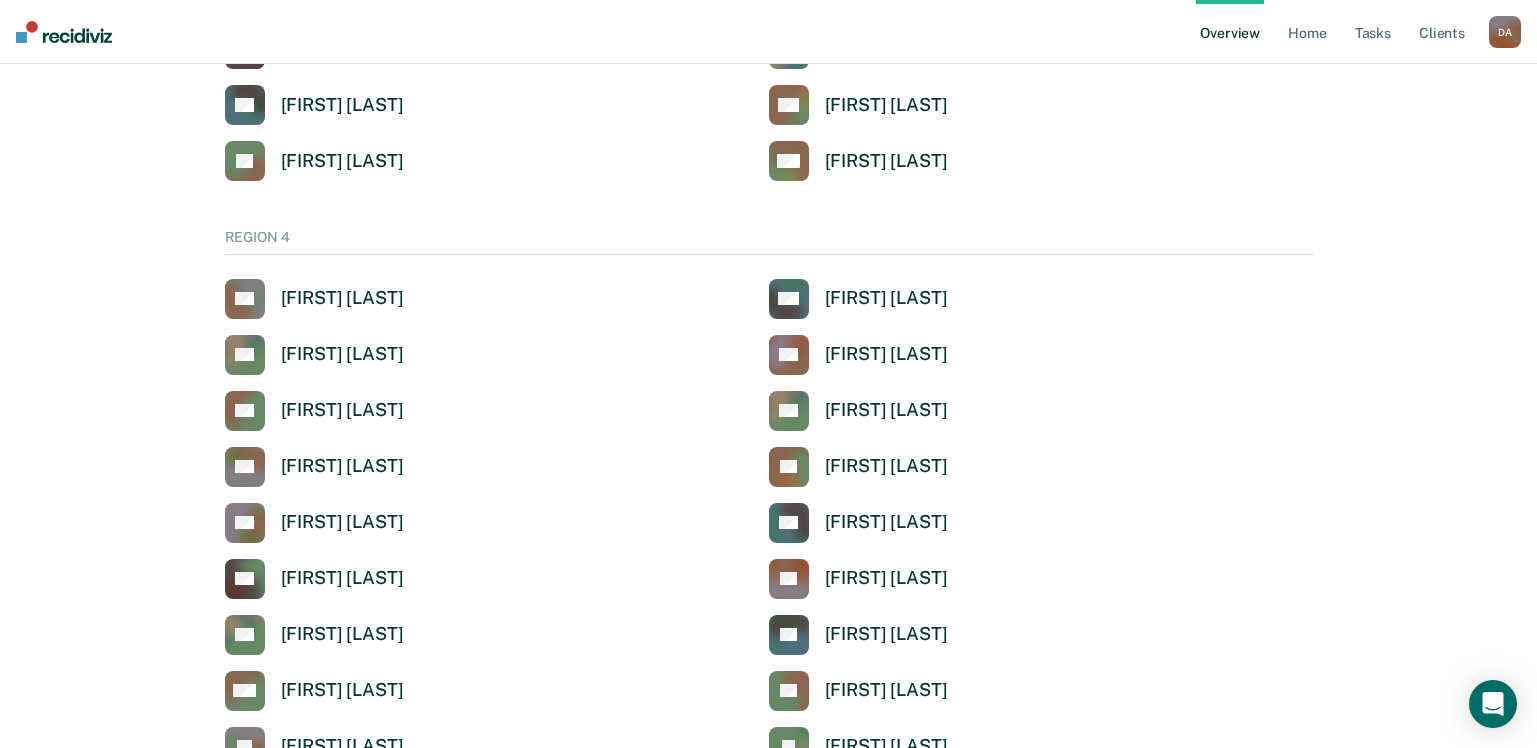 scroll, scrollTop: 5300, scrollLeft: 0, axis: vertical 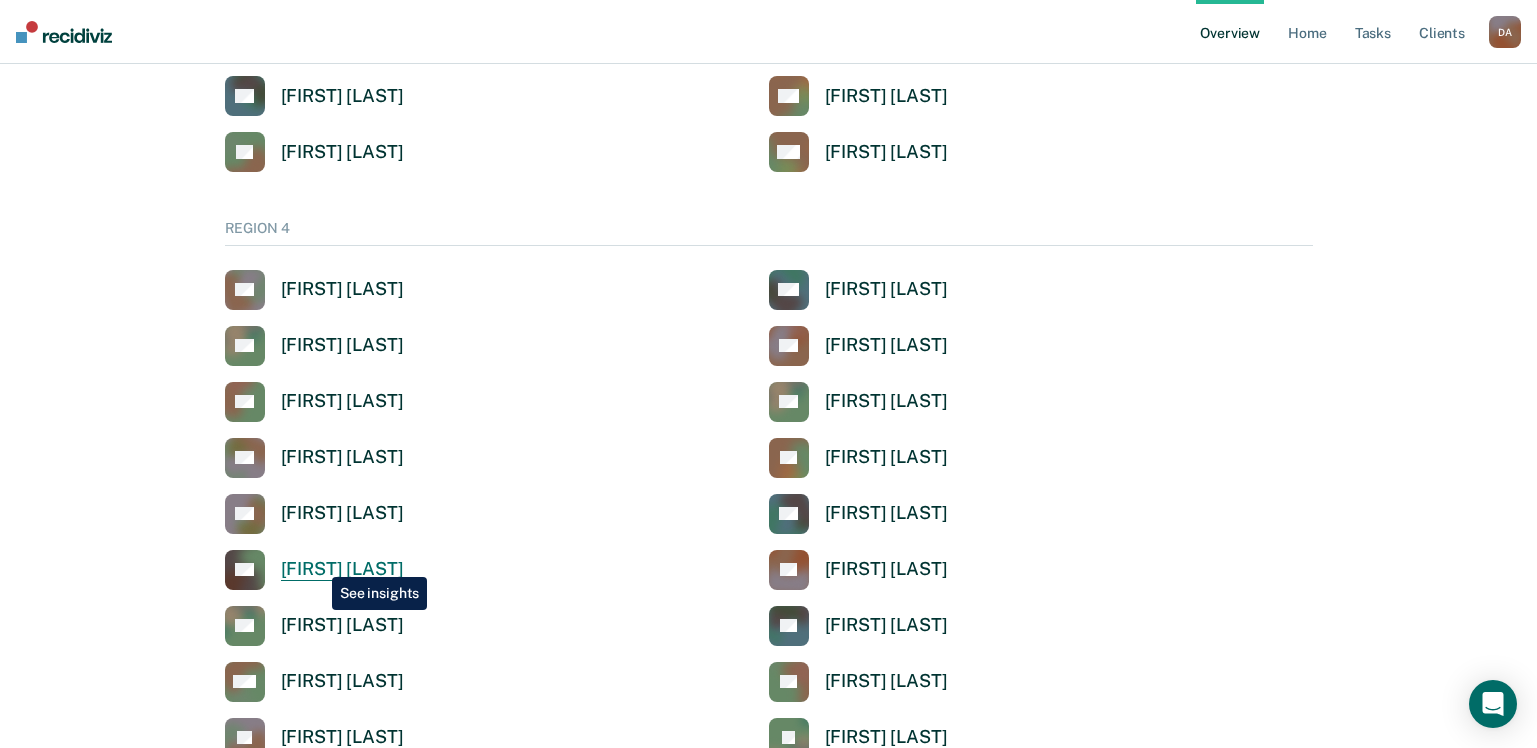 click on "[FIRST] [LAST]" at bounding box center [342, 569] 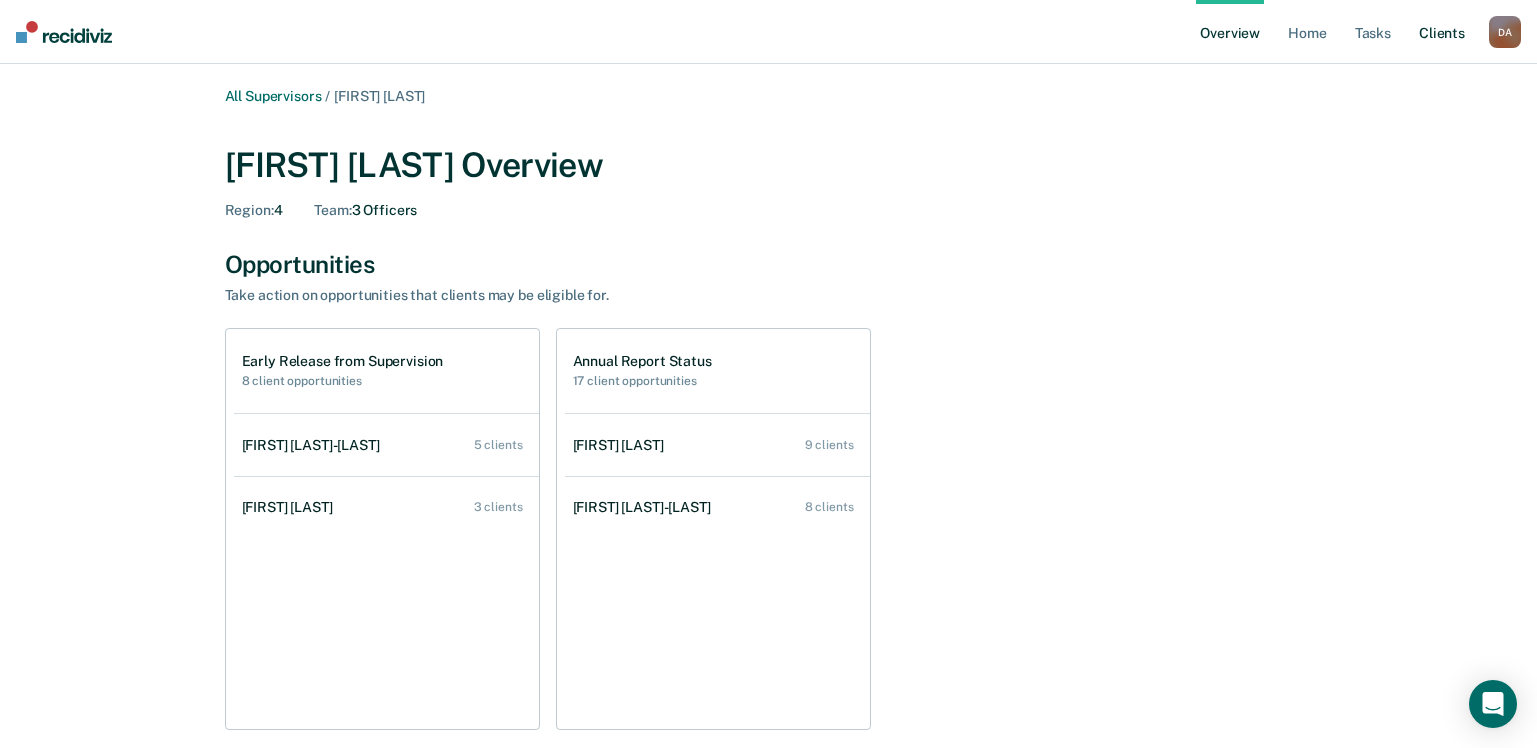 click on "Client s" at bounding box center [1442, 32] 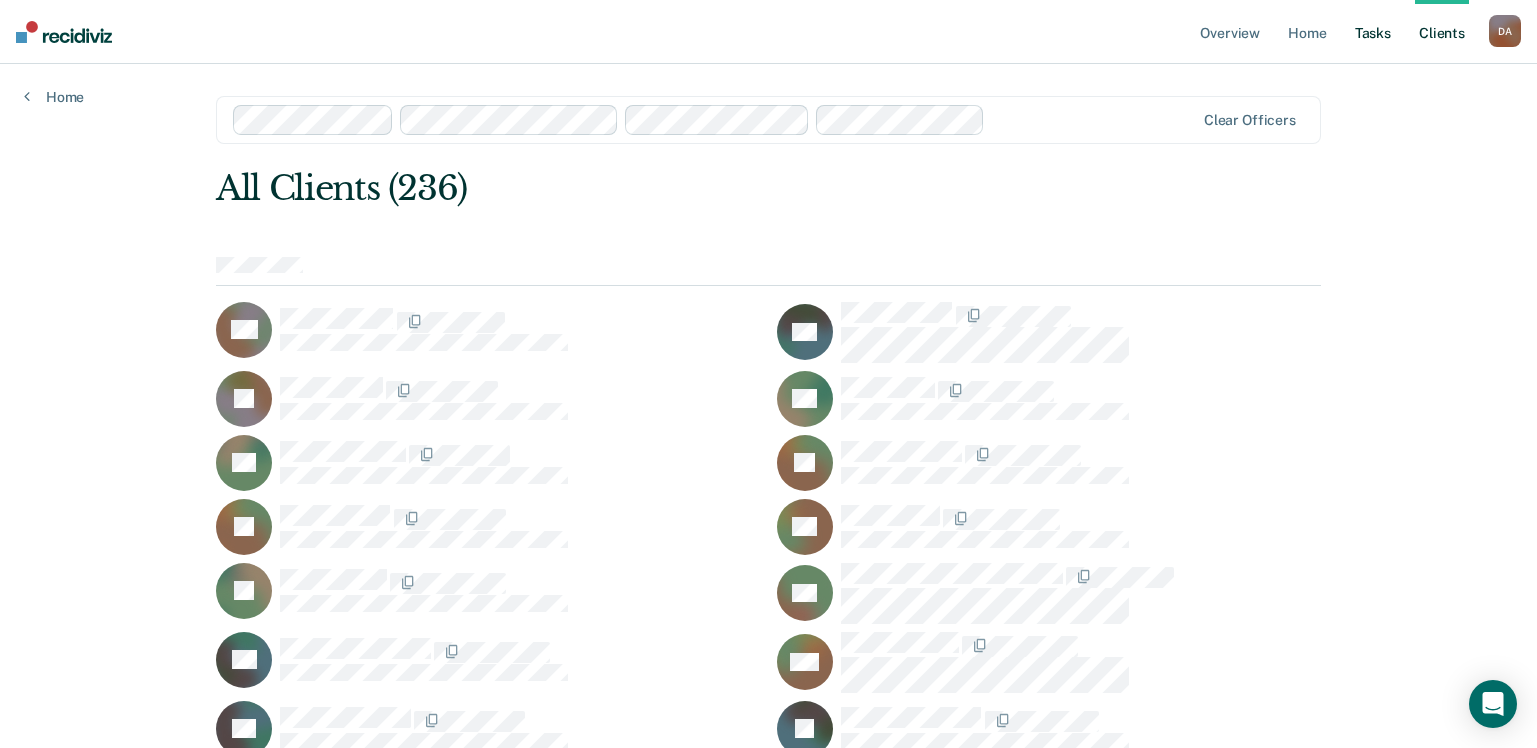 click on "Tasks" at bounding box center [1373, 32] 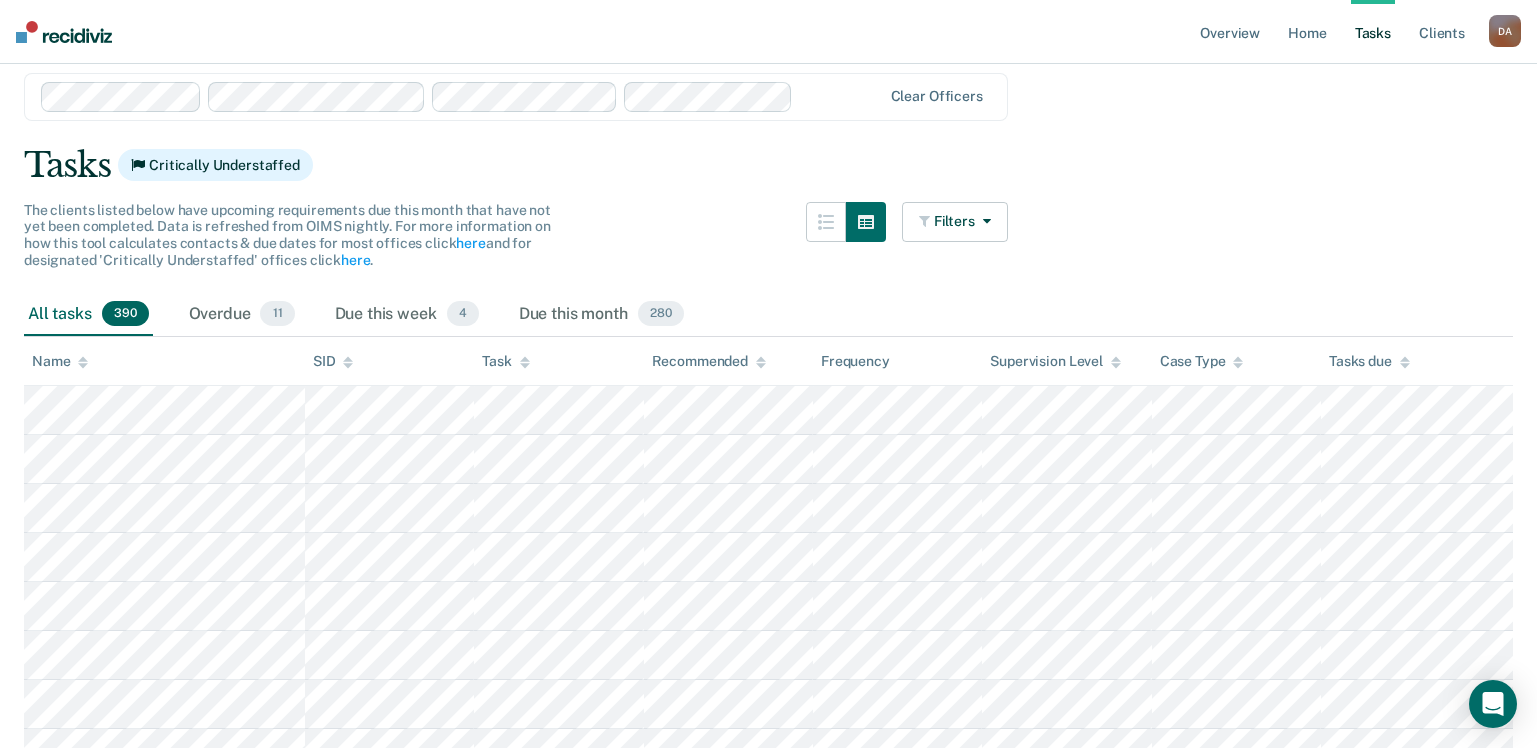scroll, scrollTop: 100, scrollLeft: 0, axis: vertical 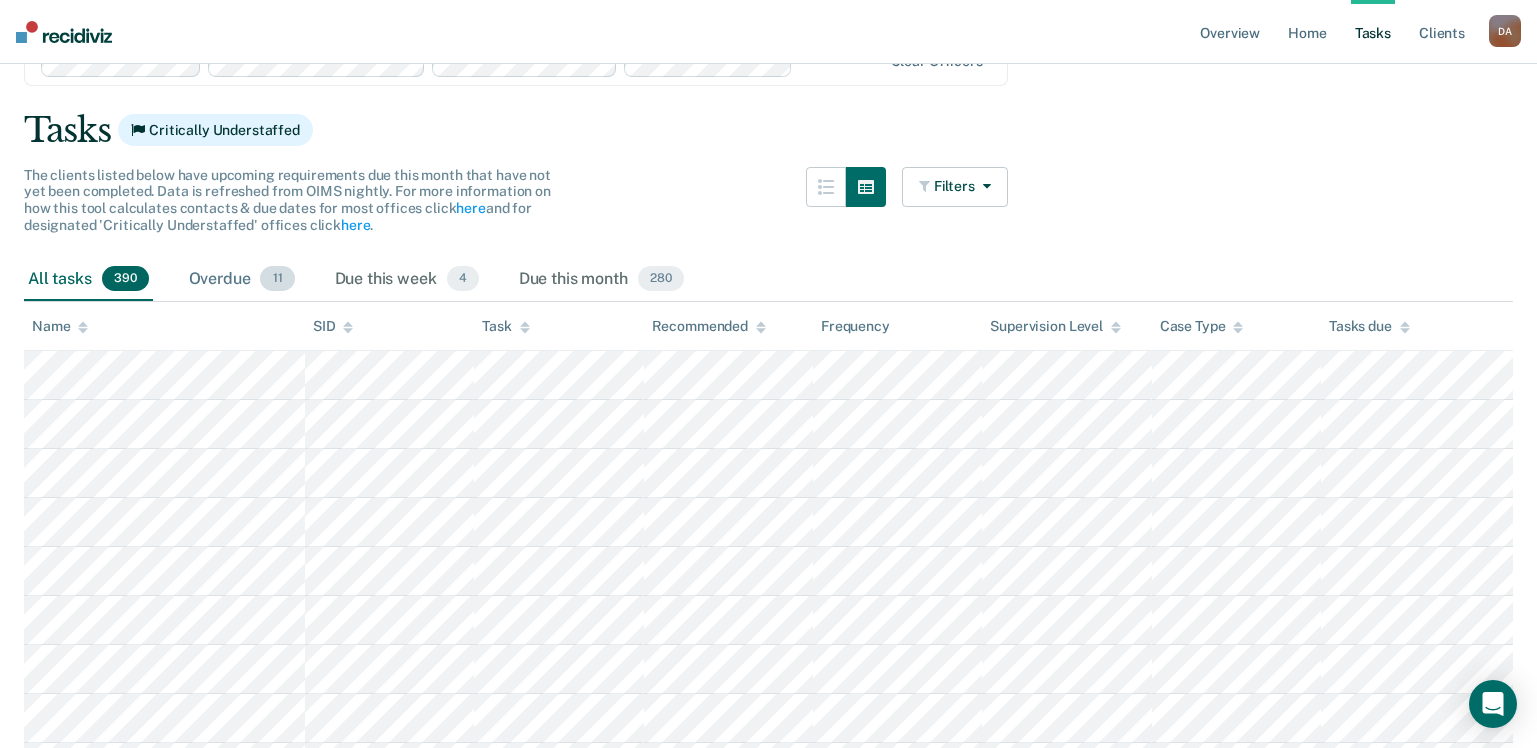 click on "Overdue 11" at bounding box center [242, 280] 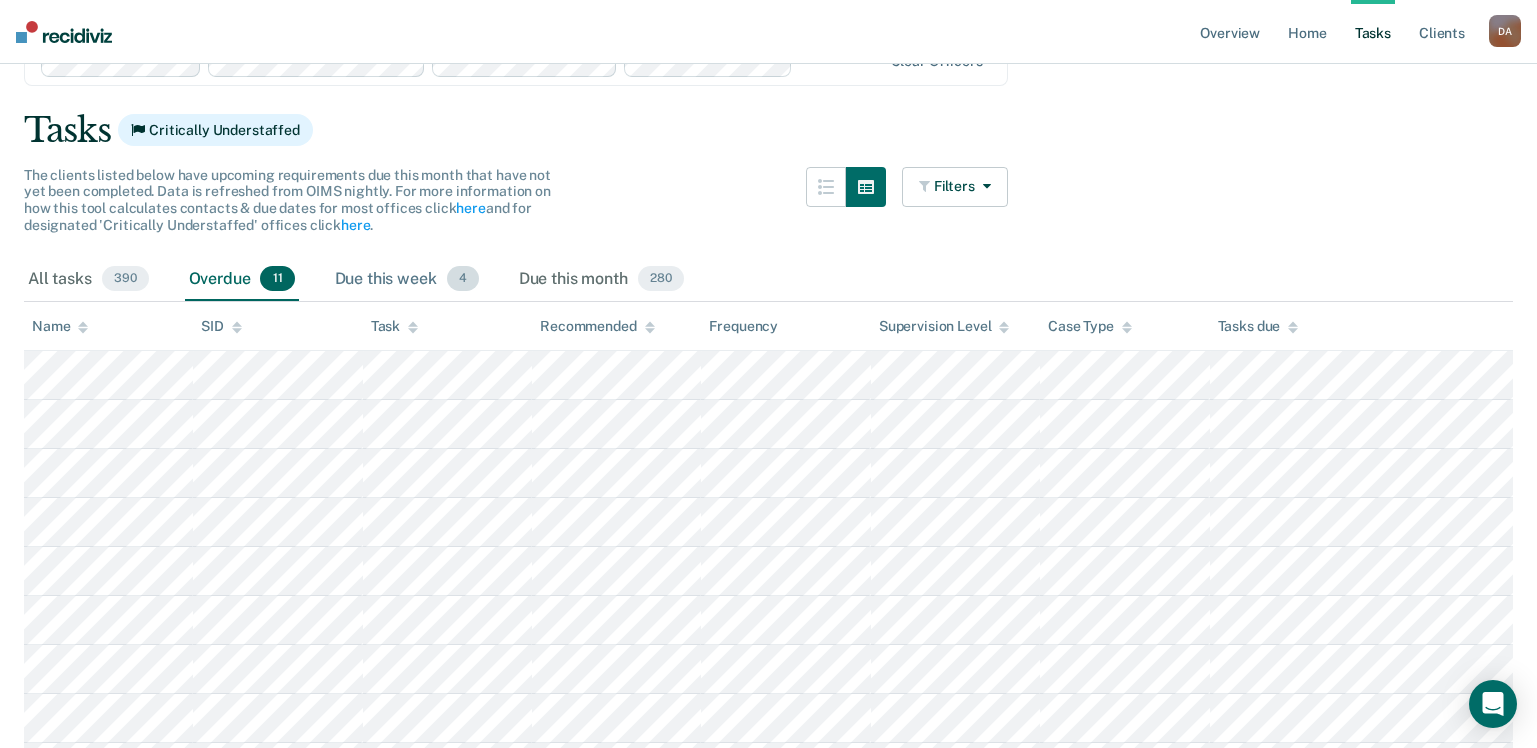 click on "Due this week 4" at bounding box center [407, 280] 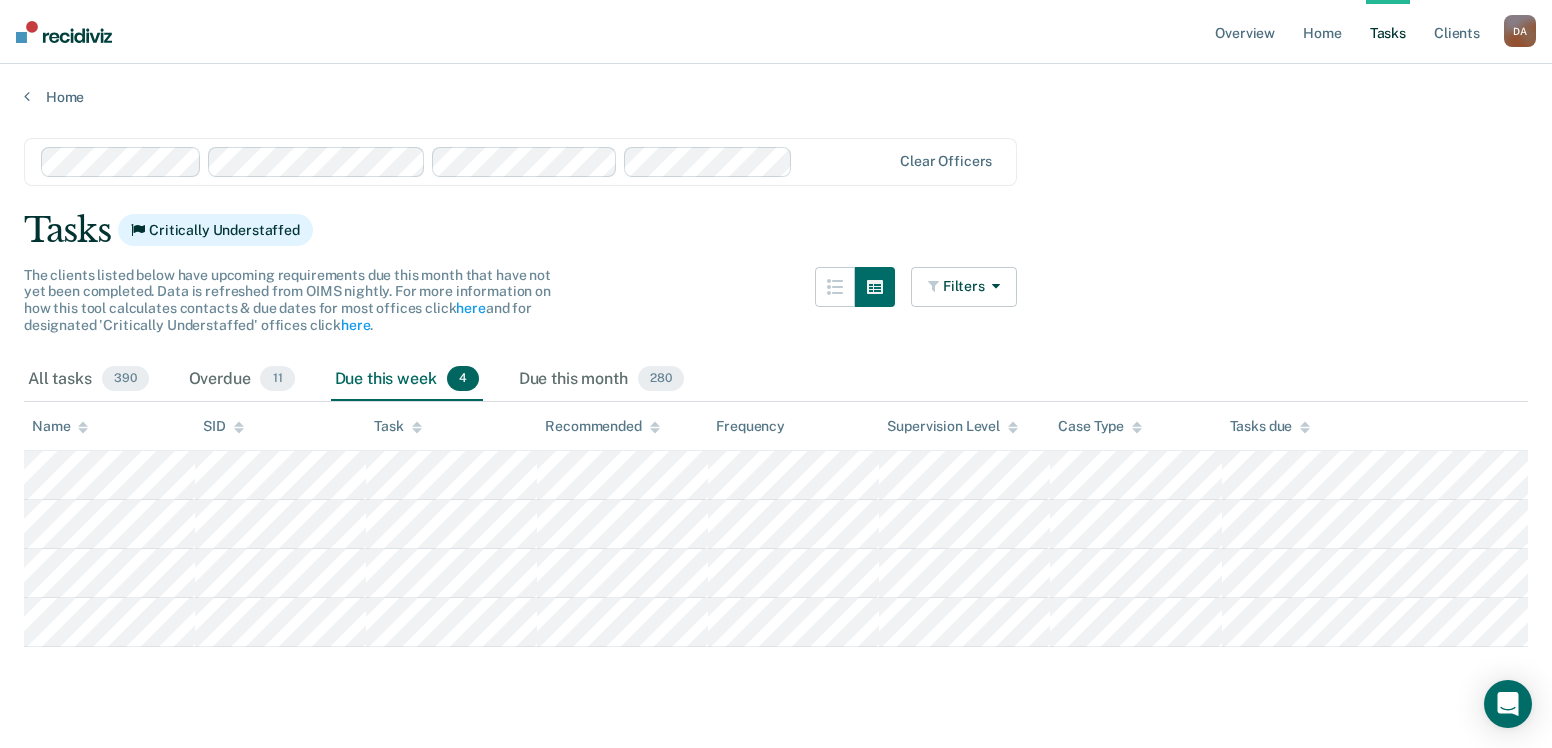 click on "Tasks" at bounding box center (1388, 32) 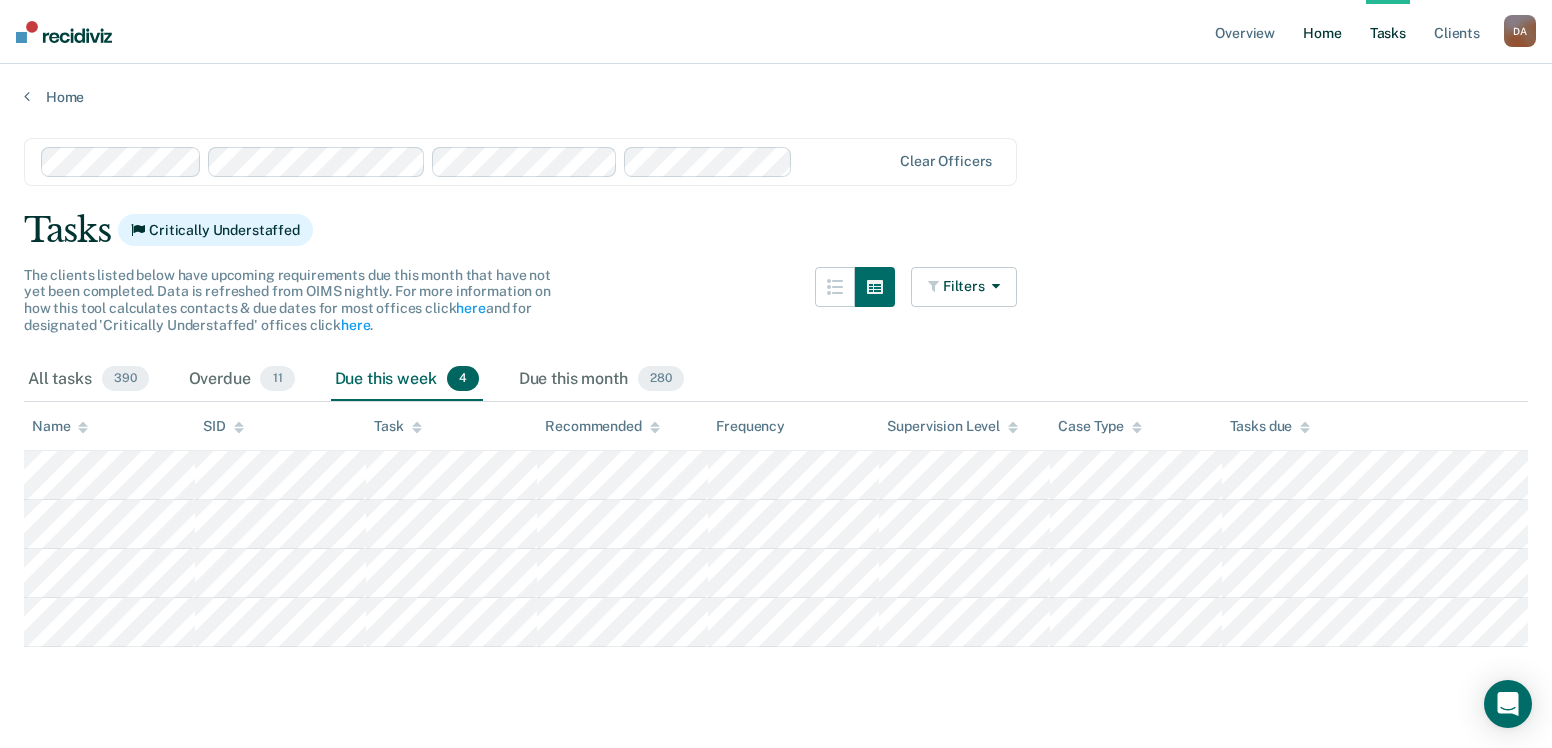 click on "Home" at bounding box center [1322, 32] 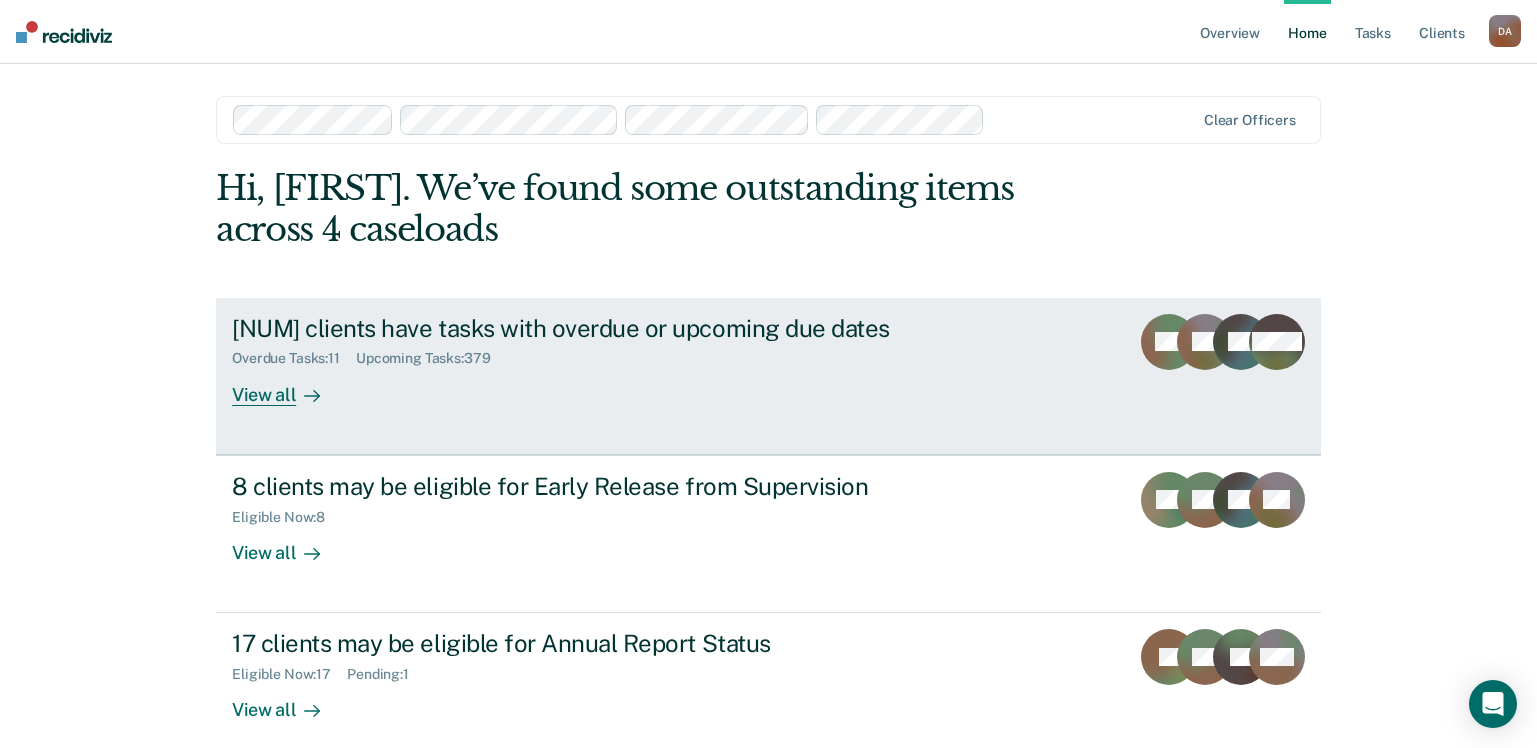 click on "View all" at bounding box center [288, 386] 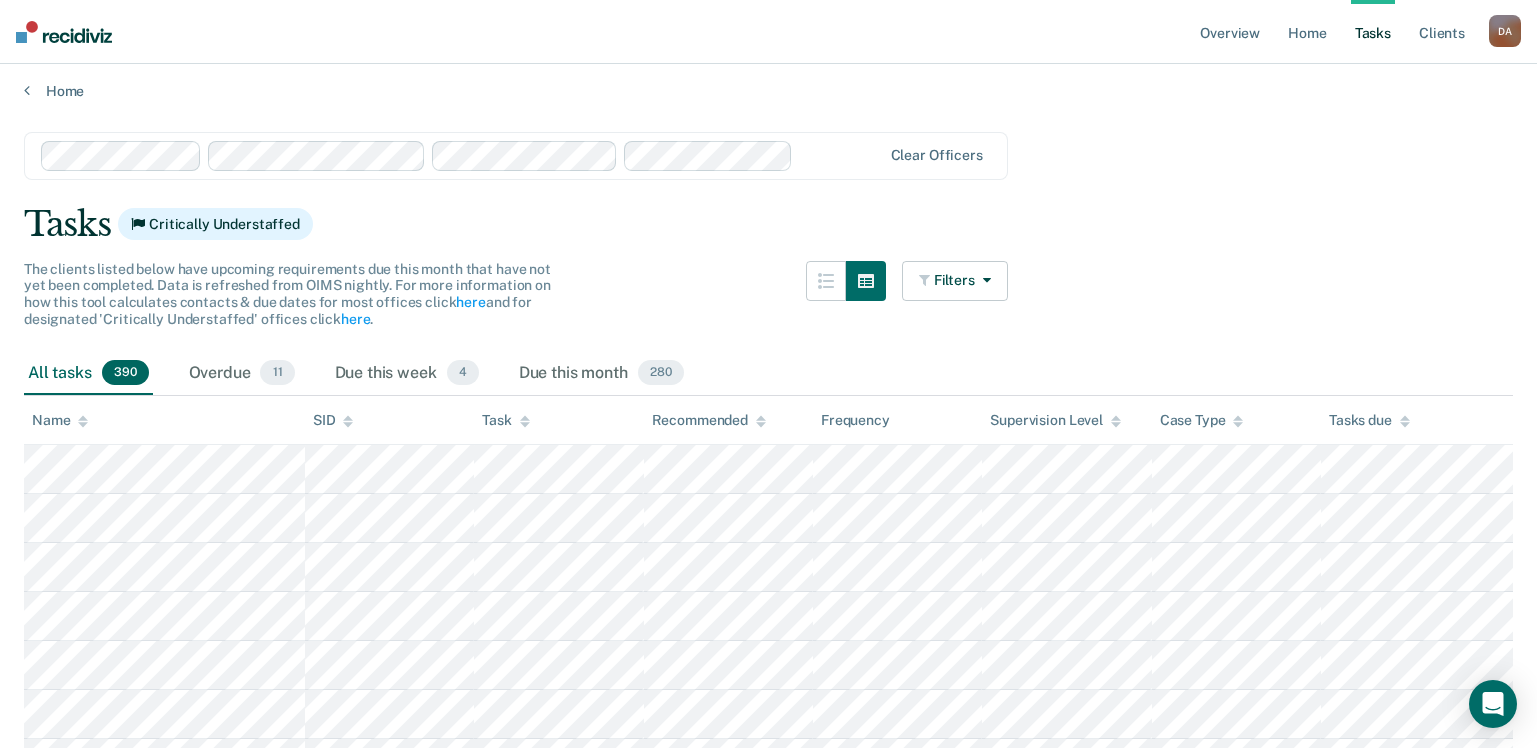 scroll, scrollTop: 0, scrollLeft: 0, axis: both 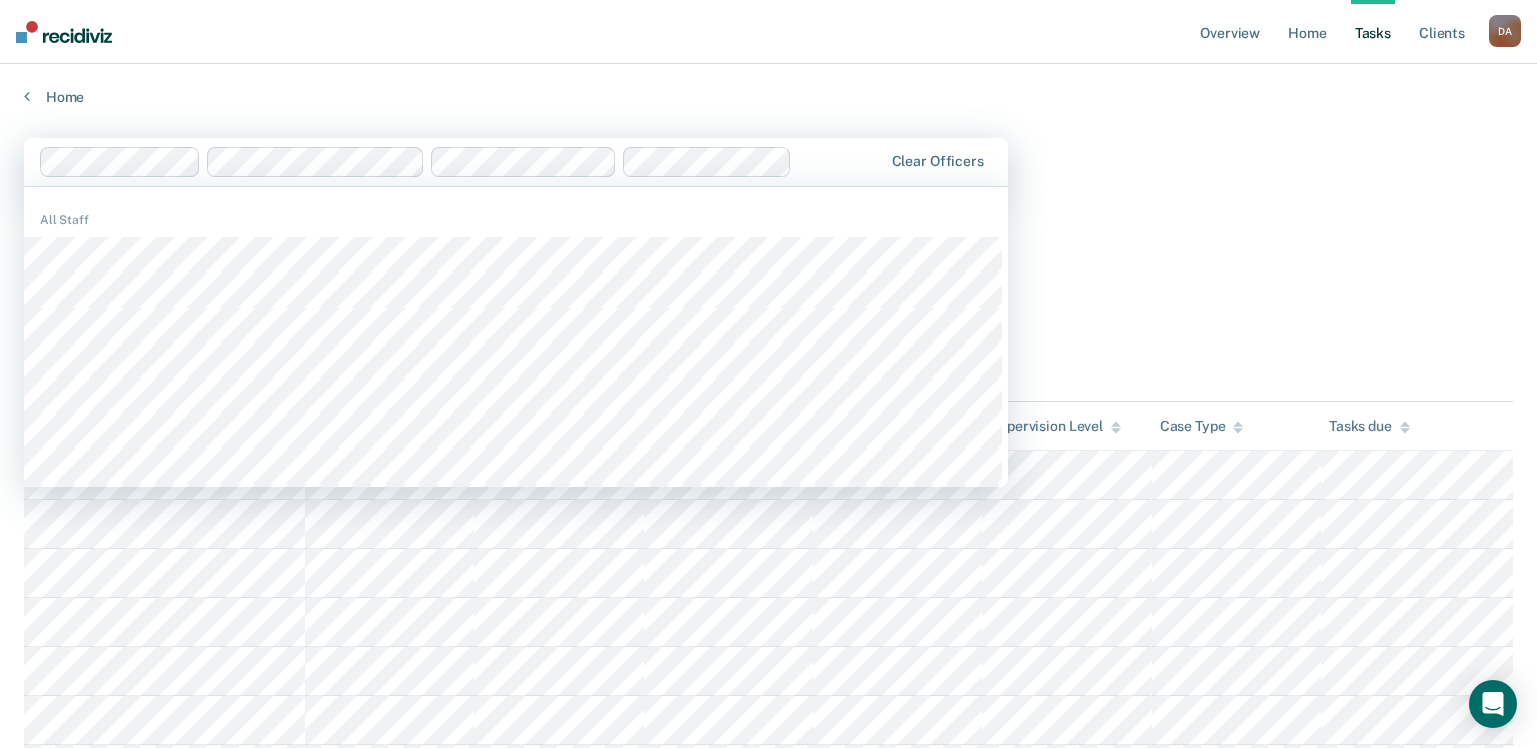 click on "Clear officers" at bounding box center (516, 162) 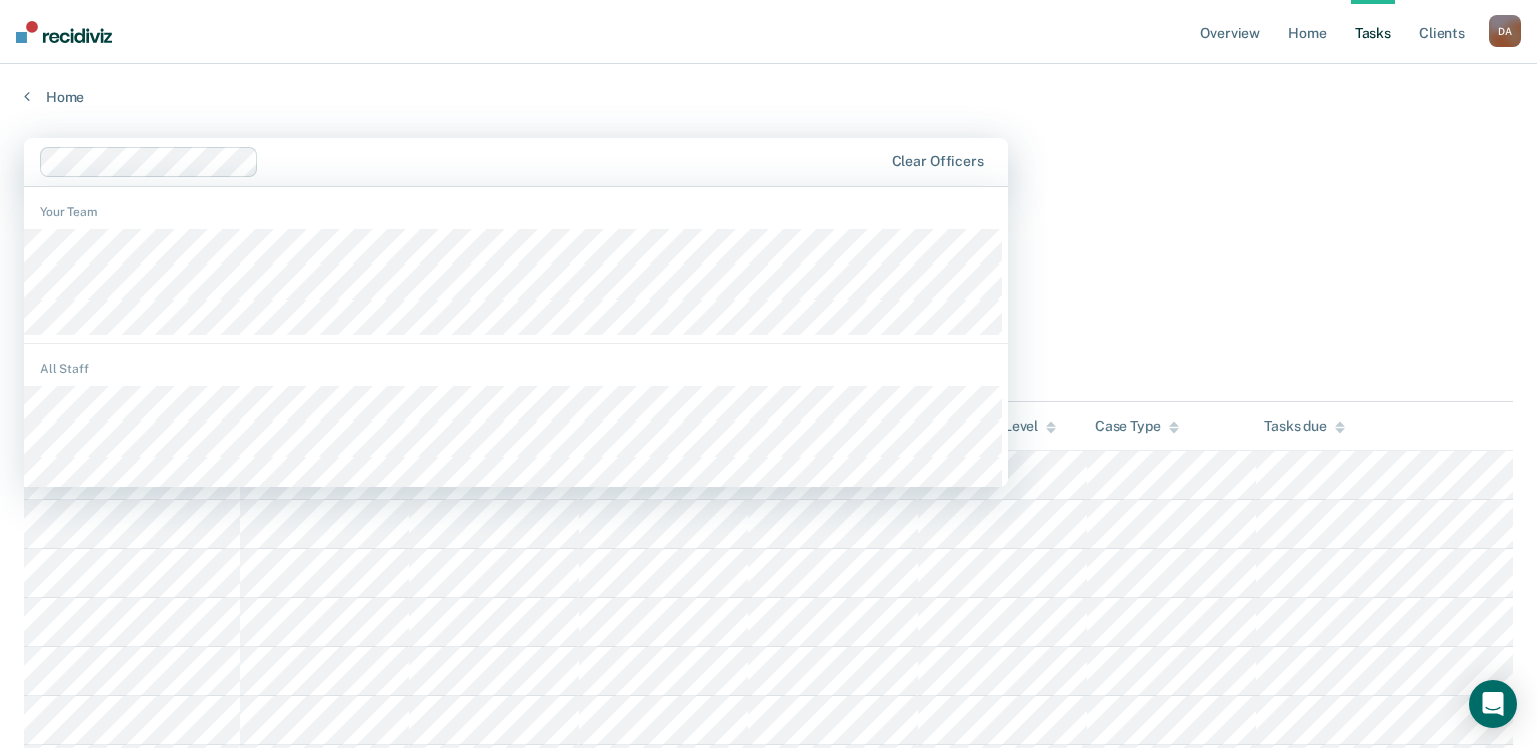 click on "option [FIRST] [LAST], deselected. 1116 results available. Use Up and Down to choose options, press Enter to select the currently focused option, press Escape to exit the menu, press Tab to select the option and exit the menu. Clear officers Your Team All Staff Tasks Critically Understaffed The clients listed below have upcoming requirements due this month
that have not yet been completed. Data is refreshed from OIMS nightly.
For more information on how this tool calculates contacts & due dates
for most offices click  here
and for designated 'Critically Understaffed' offices click
here .  Filters Contact Type Collateral Contact 2 ONLY Home Contact, Sch. 42 ONLY Home Contact, Unsch. 0 ONLY Home Contact, Misc. 0 ONLY In-Custody Contact 11 ONLY Office Contact 3 ONLY Field Contact, Sch. 2 ONLY Field Contact, Unsch. 0 ONLY Virtual Office Contact, Sch. 0 ONLY Virtual Office or In-Person Office Contact 40 ONLY Generic Contact 1 ONLY Assessments 11 ONLY Annual 0 Low" at bounding box center [768, 3059] 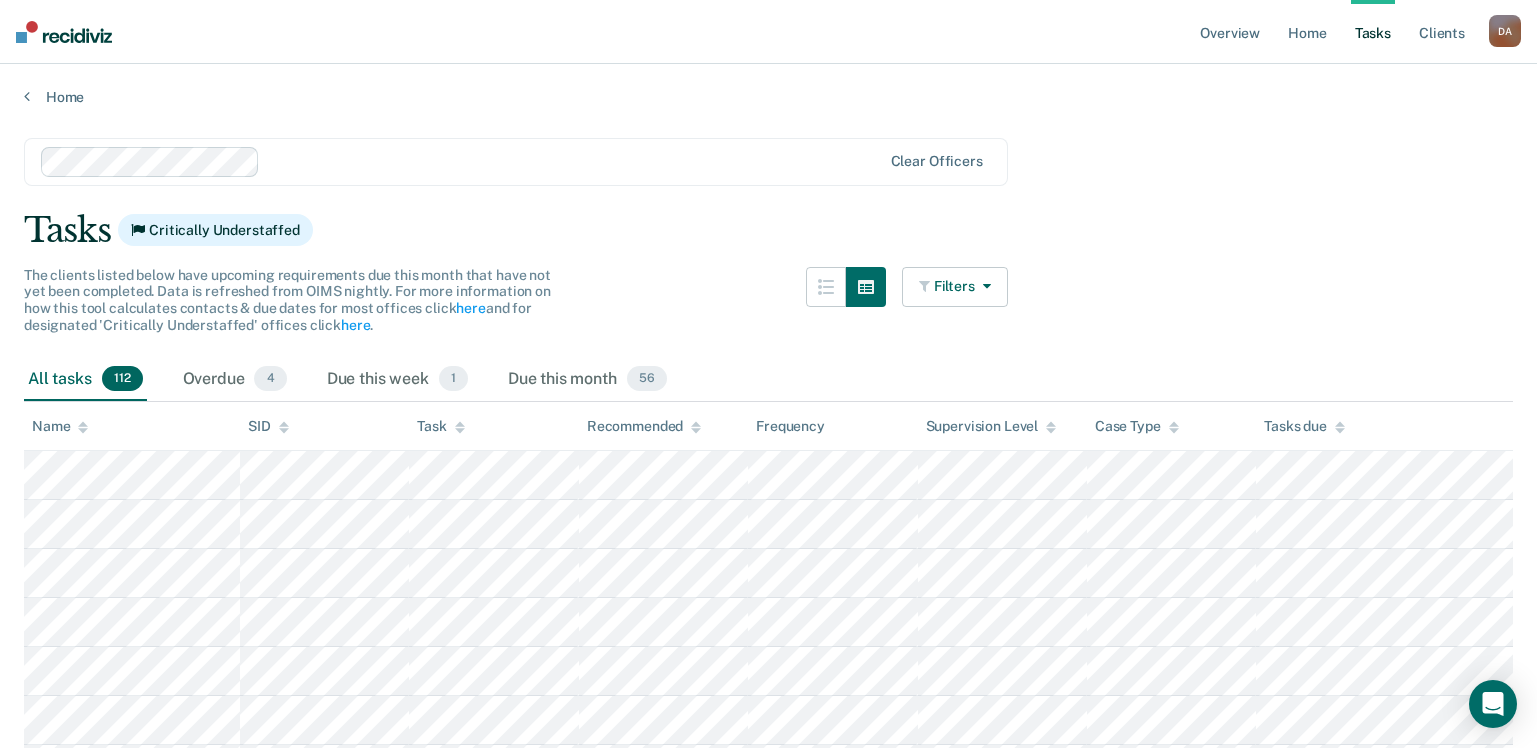 click at bounding box center (983, 286) 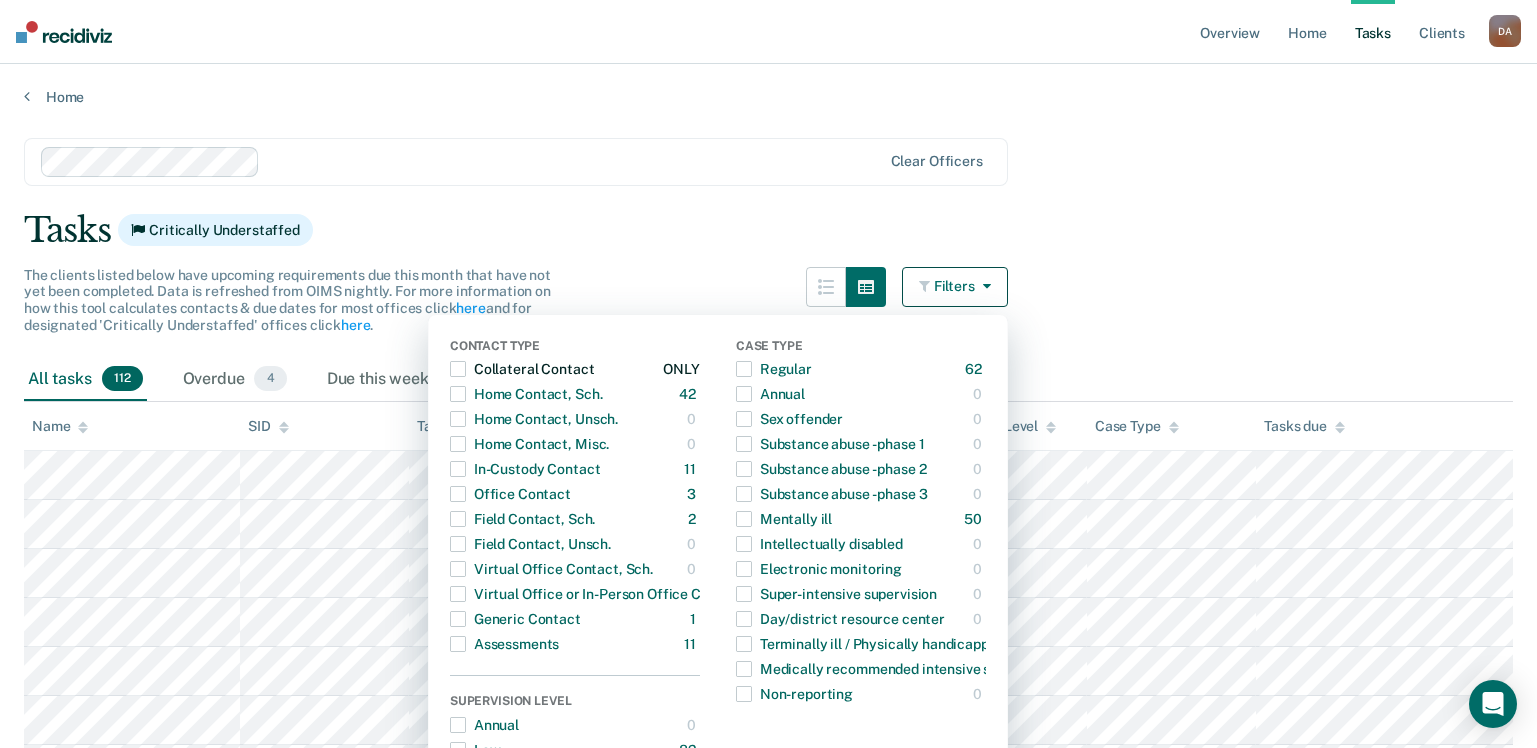click at bounding box center [458, 369] 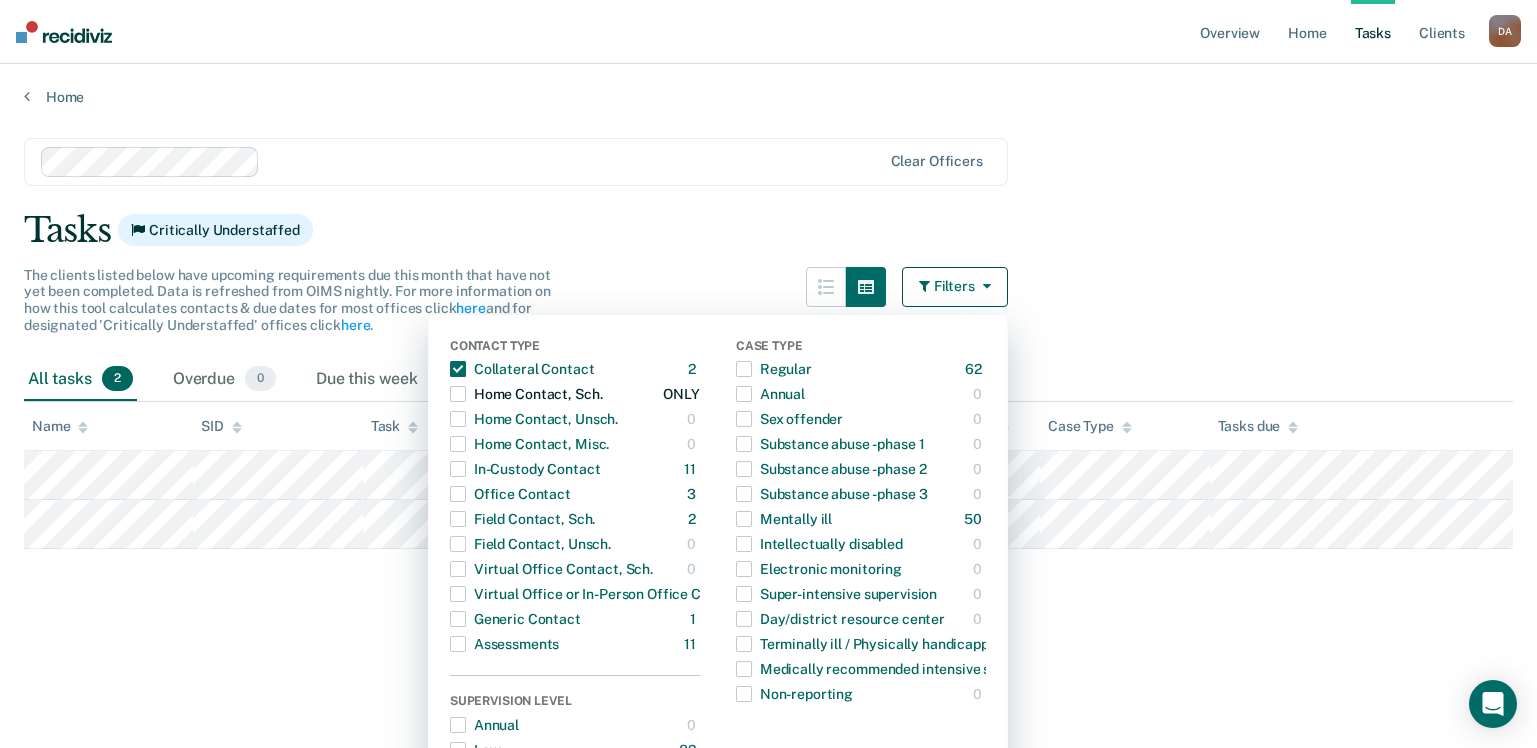click at bounding box center [458, 394] 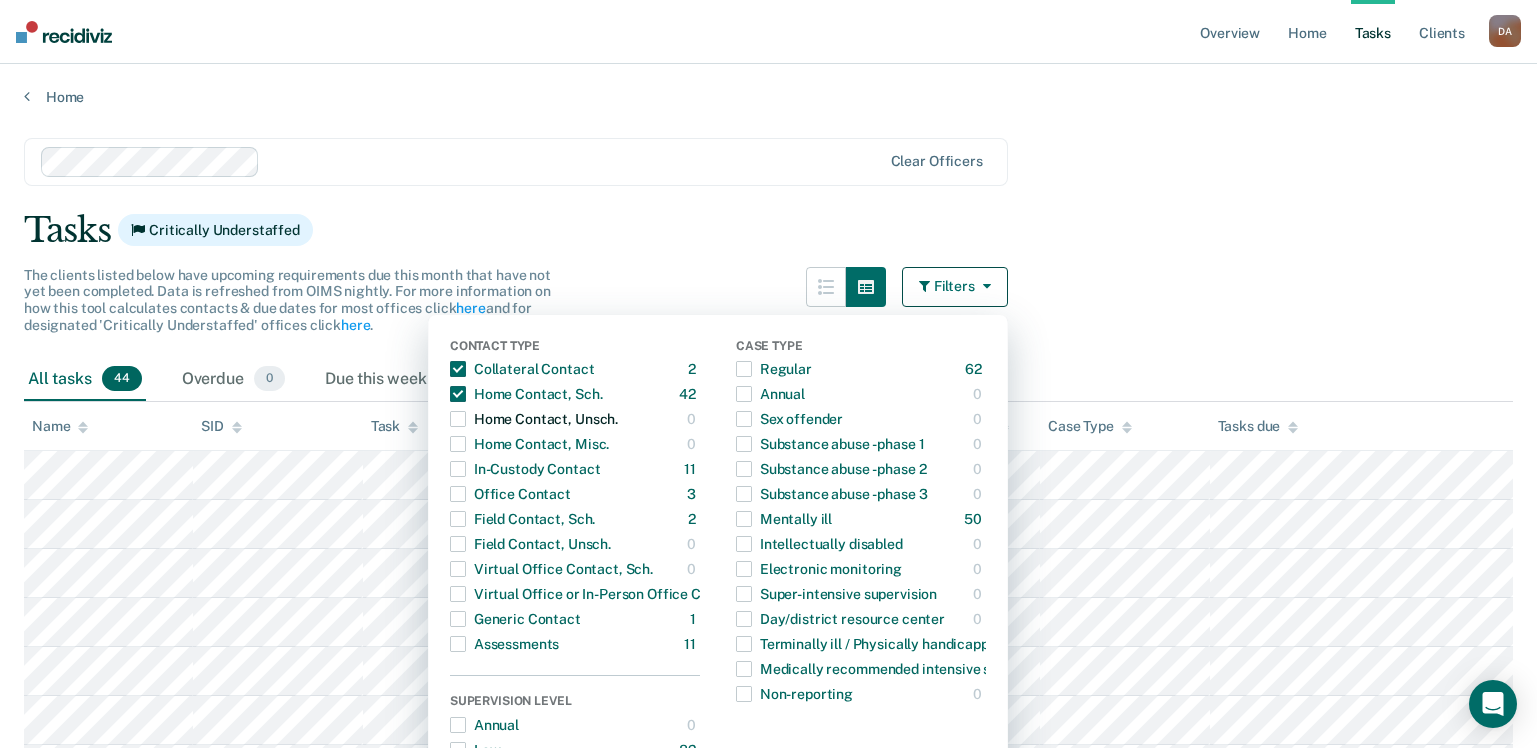 click at bounding box center (458, 419) 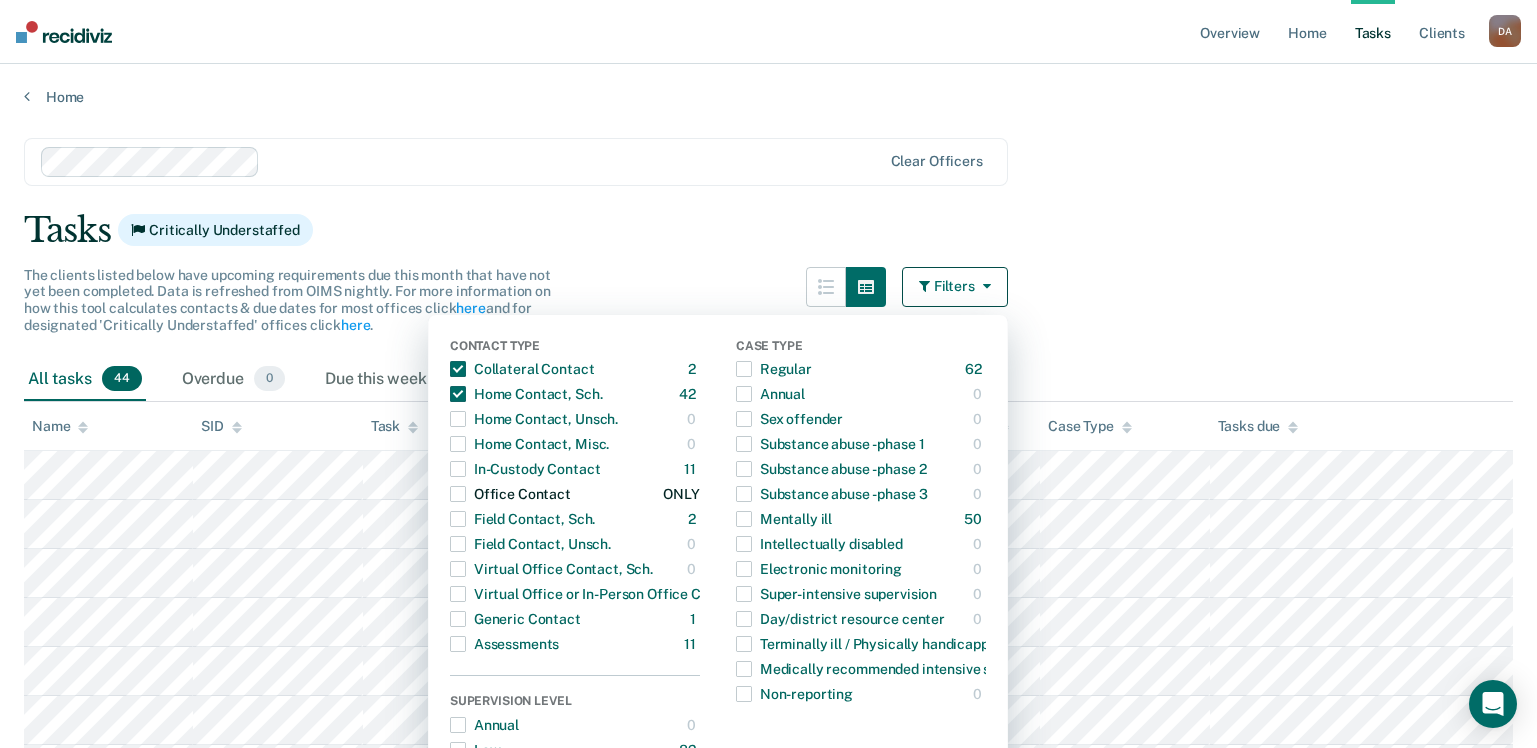 click at bounding box center (458, 494) 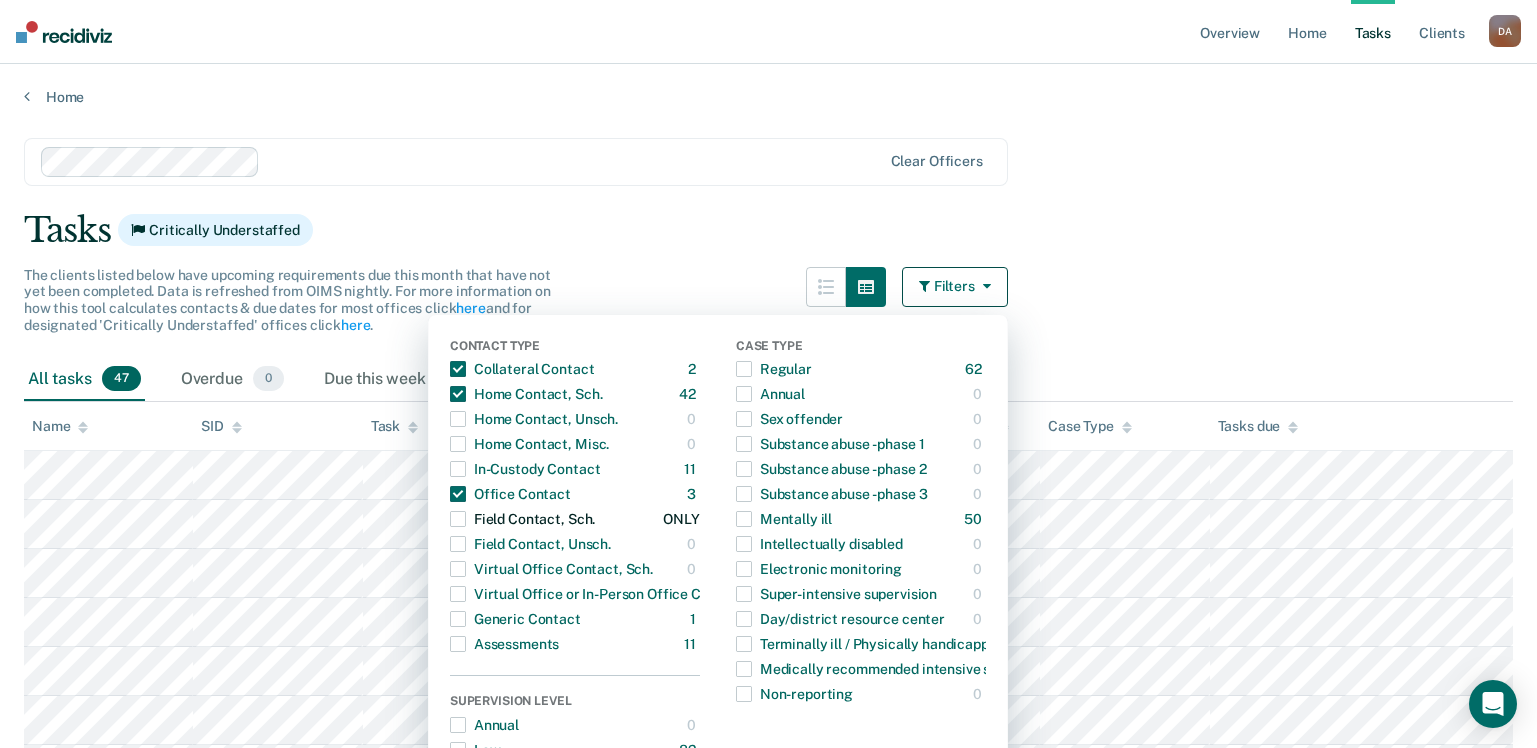 click at bounding box center (458, 519) 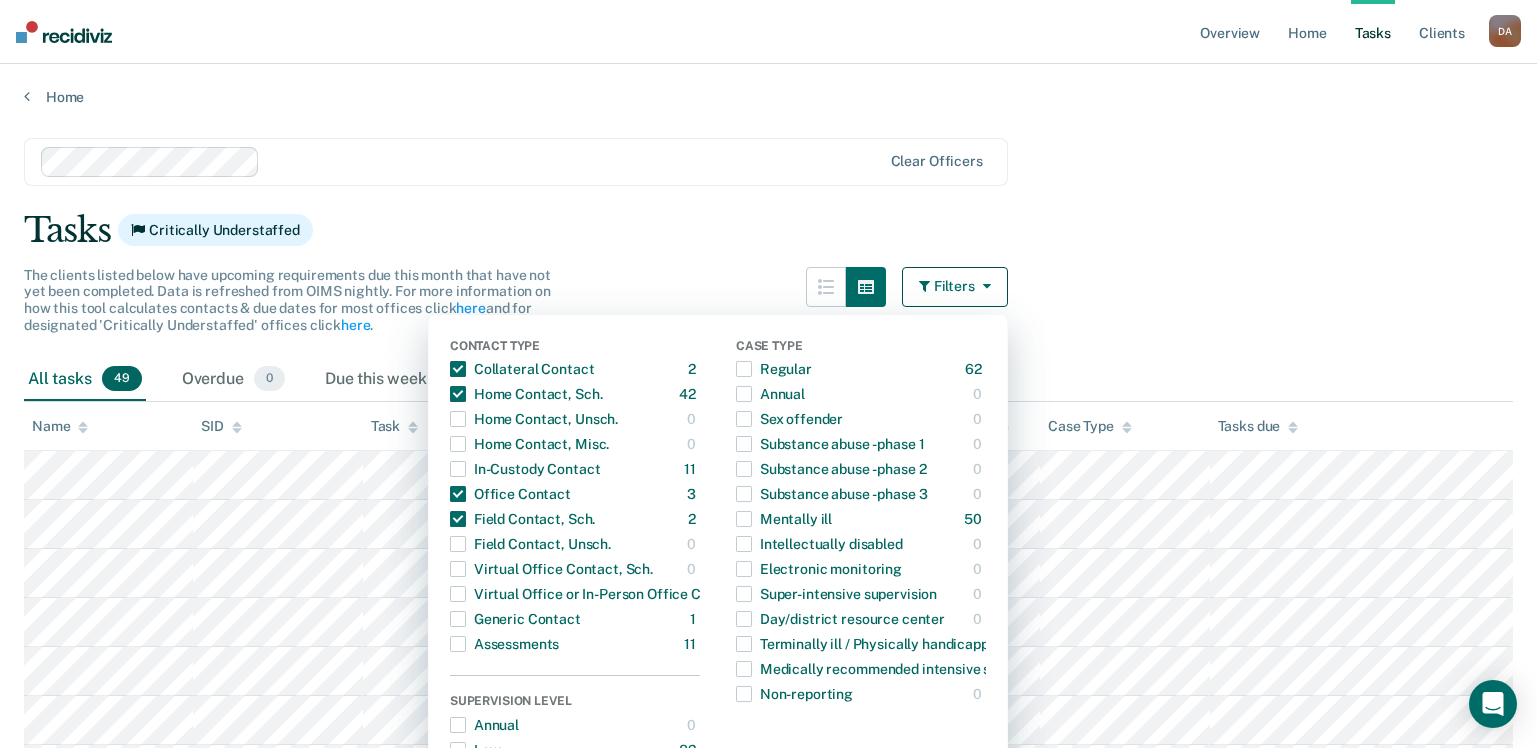 click on "Clear officers Tasks Critically Understaffed The clients listed below have upcoming requirements due this month
that have not yet been completed. Data is refreshed from OIMS nightly.
For more information on how this tool calculates contacts & due dates
for most offices click  here
and for designated 'Critically Understaffed' offices click
here .  Filters Contact Type Collateral Contact 2 ONLY Home Contact, Sch. 42 ONLY Home Contact, Unsch. 0 ONLY Home Contact, Misc. 0 ONLY In-Custody Contact 11 ONLY Office Contact 3 ONLY Field Contact, Sch. 2 ONLY Field Contact, Unsch. 0 ONLY Virtual Office Contact, Sch. 0 ONLY Virtual Office or In-Person Office Contact 40 ONLY Generic Contact 1 ONLY Assessments 11 ONLY Supervision Level Annual 0 ONLY Low 82 ONLY Low-Moderate 8 ONLY Moderate 9 ONLY High 2 ONLY In-custody 11 ONLY Case Type Regular 62 ONLY Annual 0 ONLY Sex offender 0 ONLY Substance abuse - phase 1 0 ONLY Substance abuse - phase 2 0 ONLY 0 ONLY Mentally ill" at bounding box center [768, 1516] 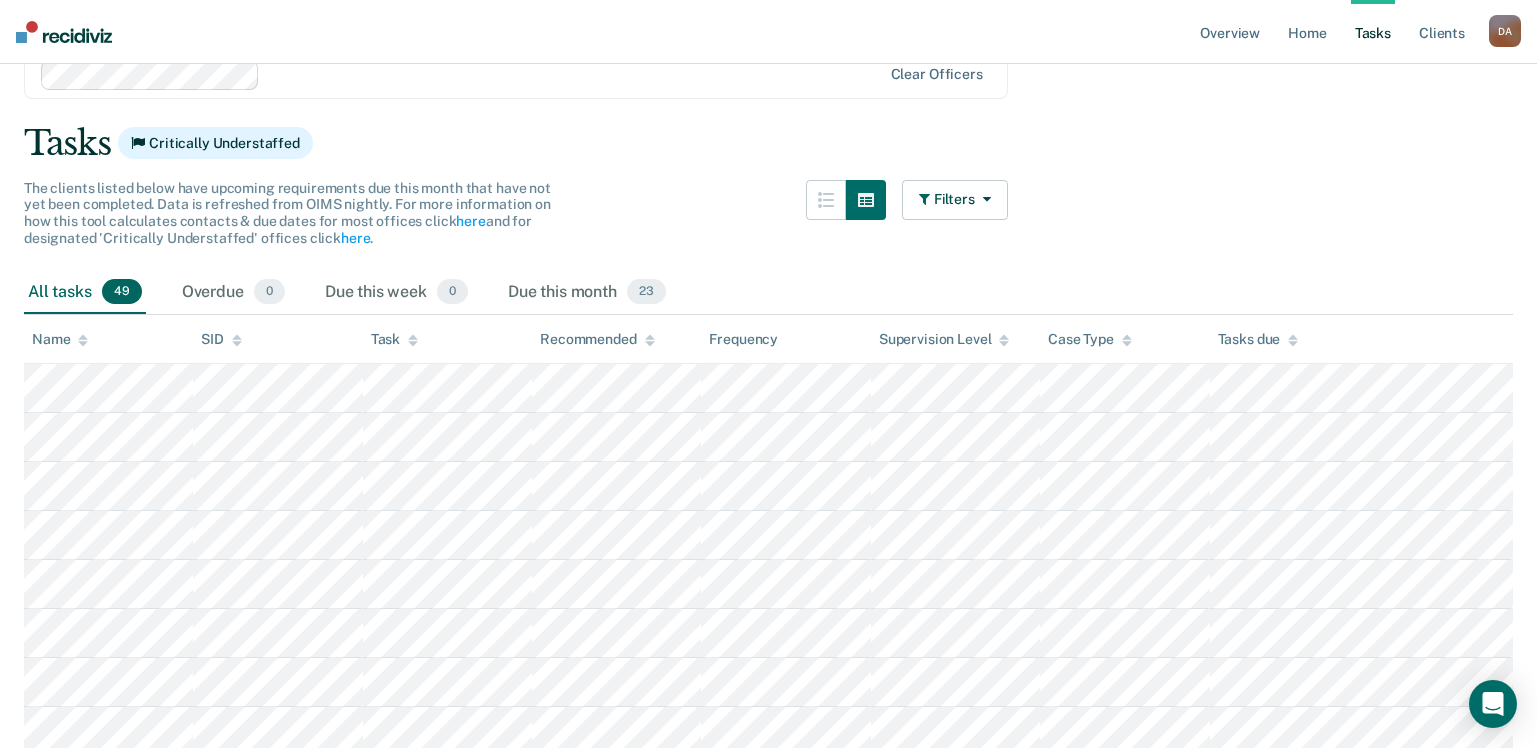 scroll, scrollTop: 0, scrollLeft: 0, axis: both 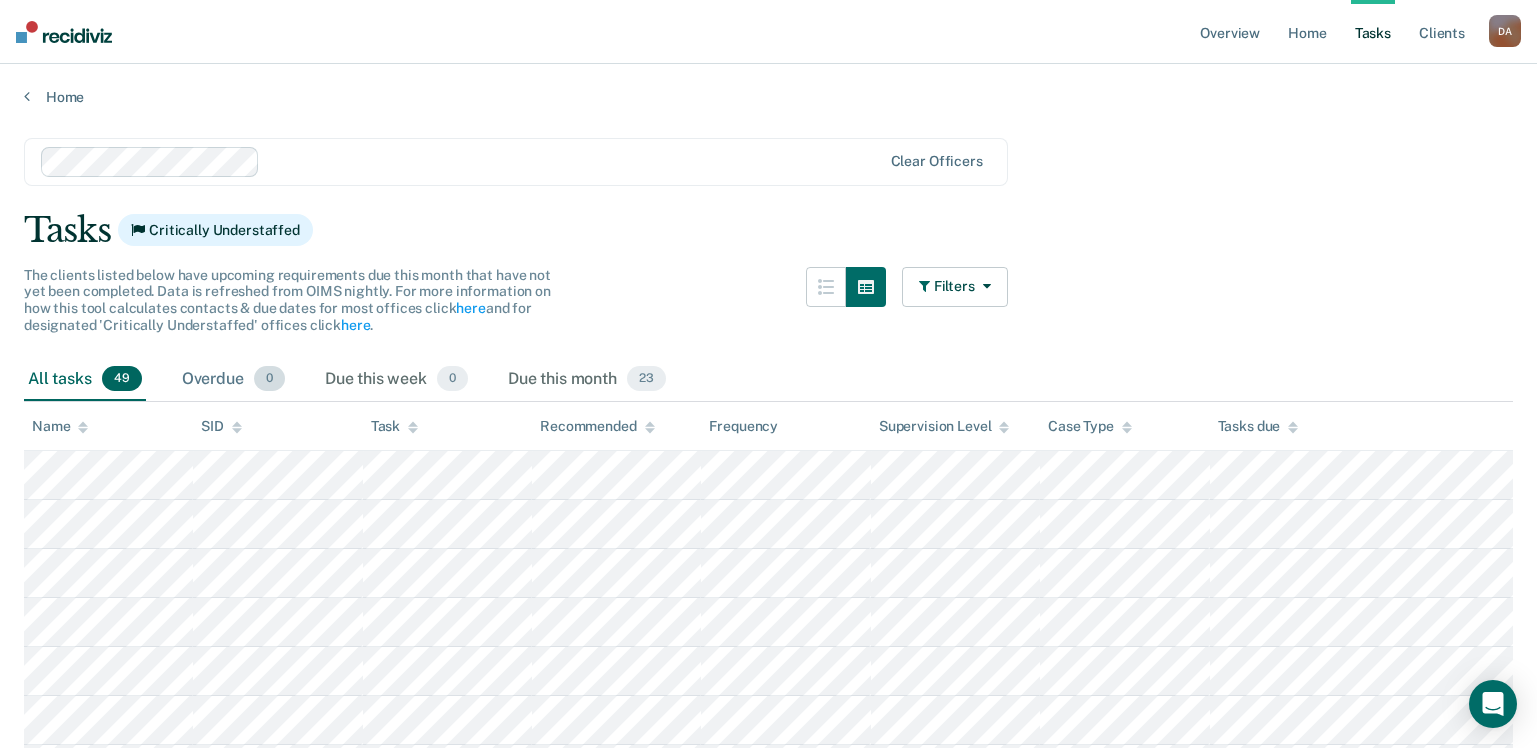 click on "Overdue 0" at bounding box center [233, 380] 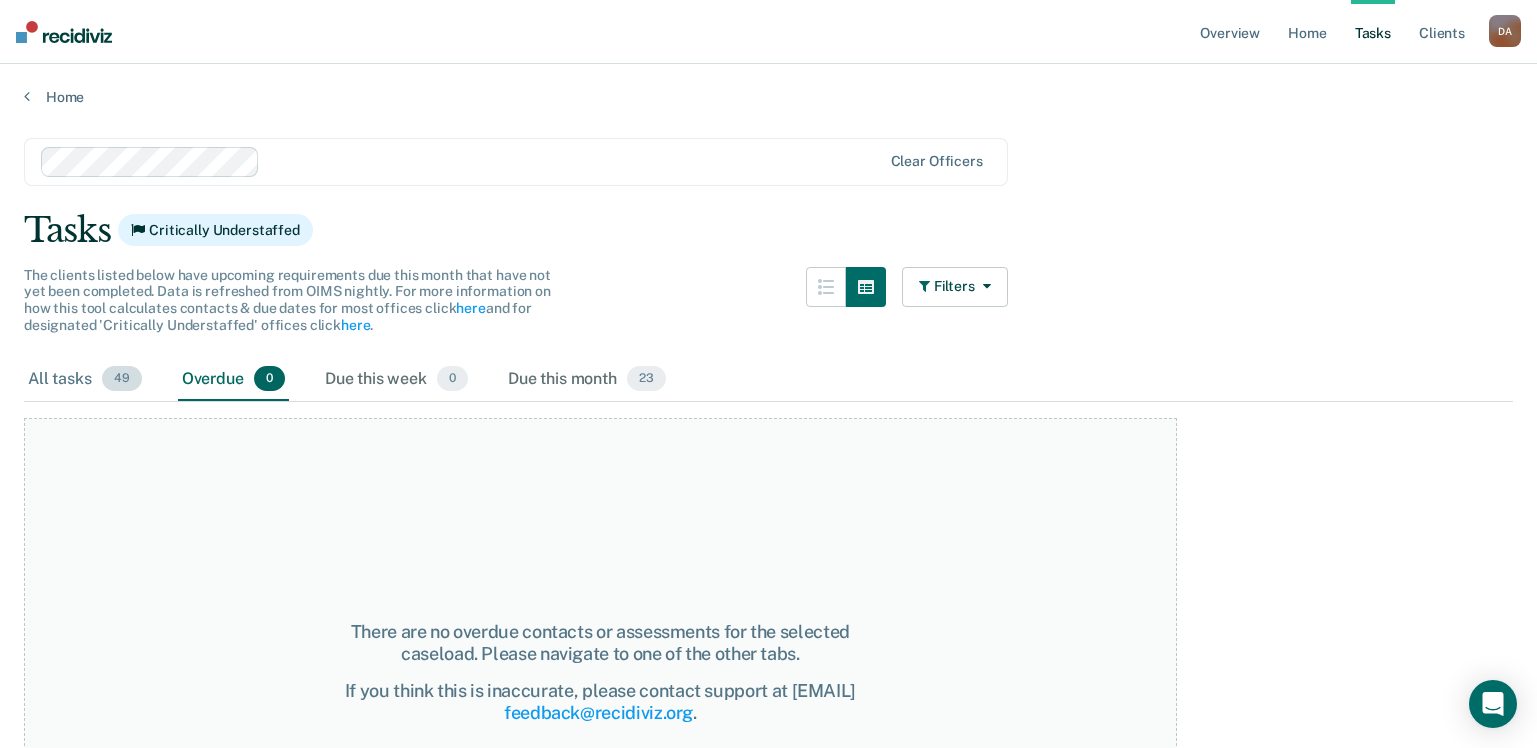 click on "All tasks 49" at bounding box center (85, 380) 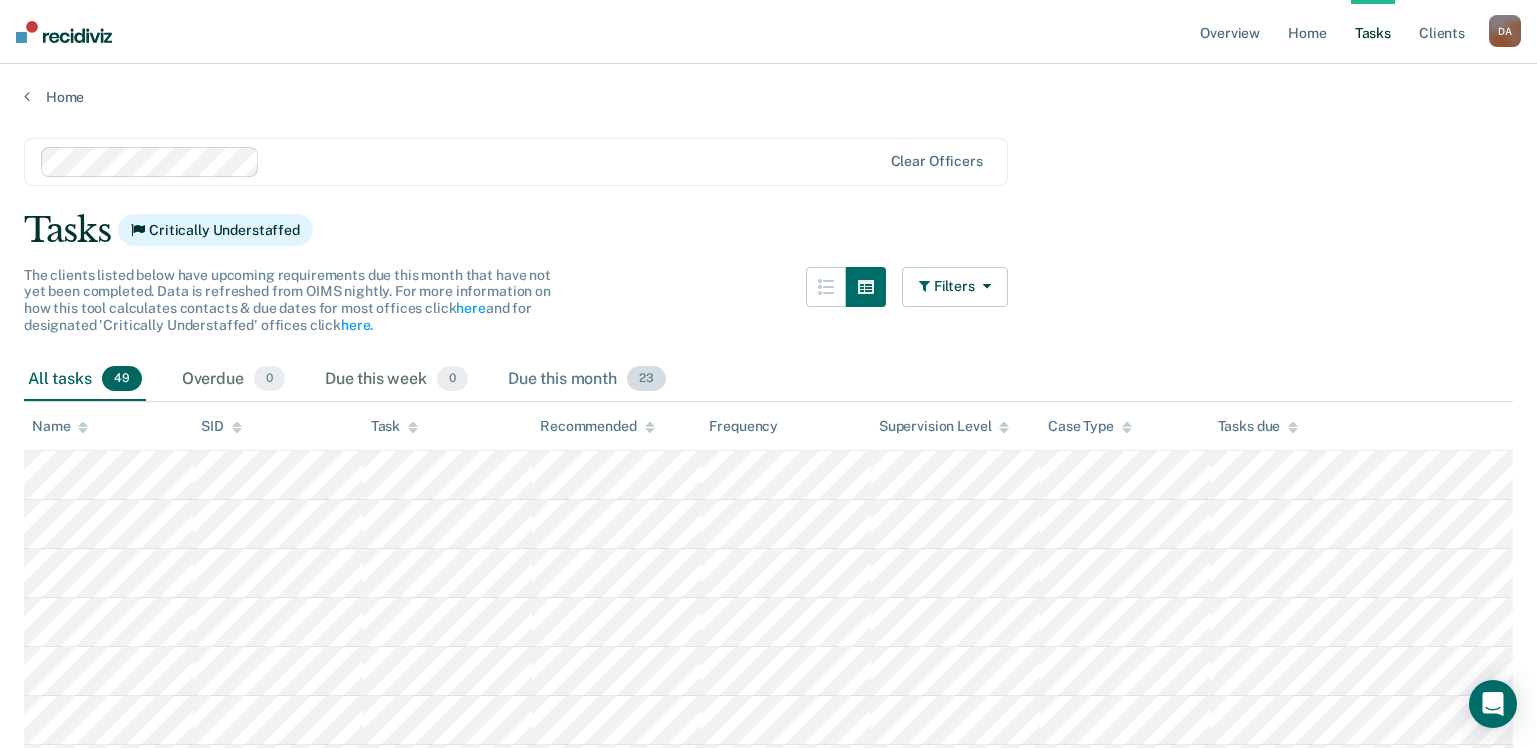 click on "Due this month 23" at bounding box center (587, 380) 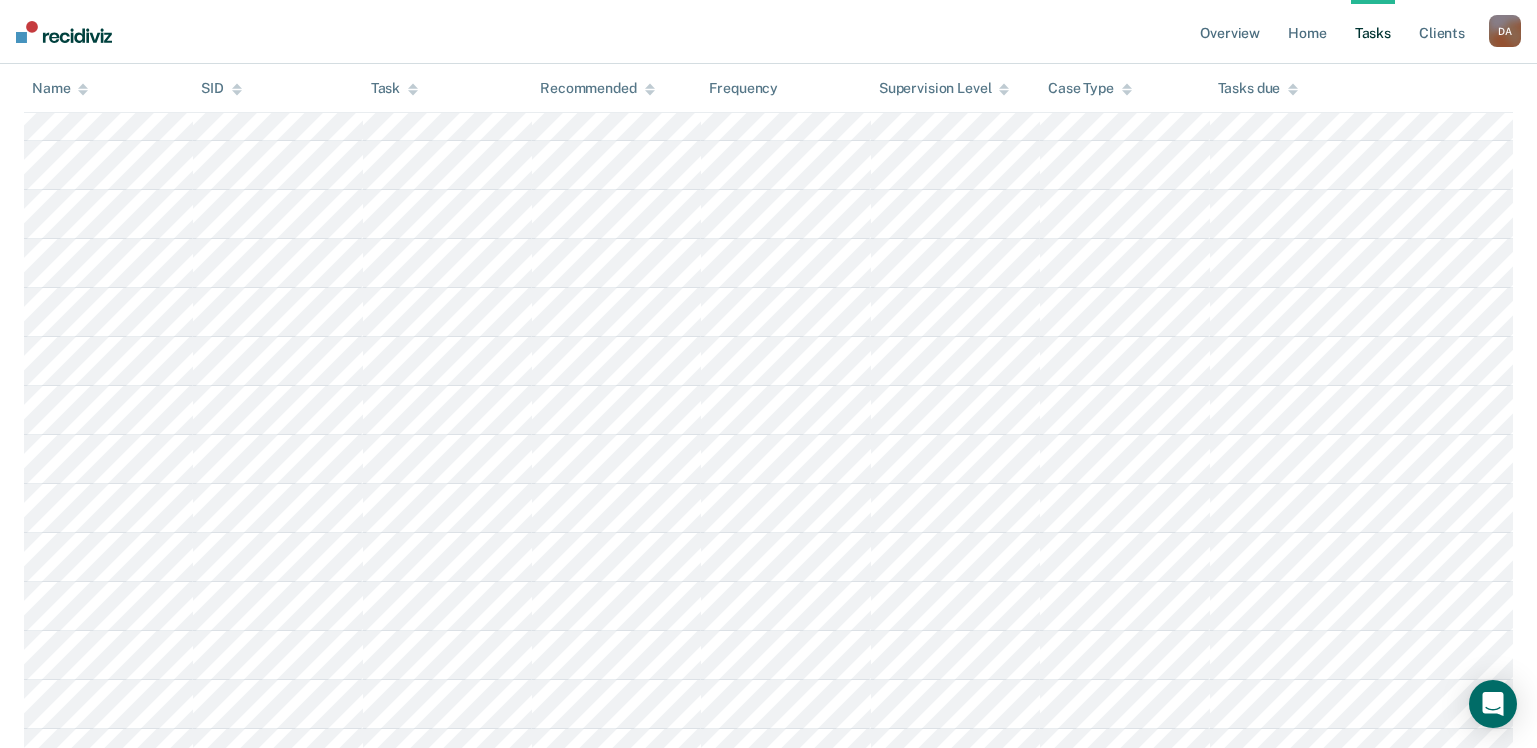scroll, scrollTop: 910, scrollLeft: 0, axis: vertical 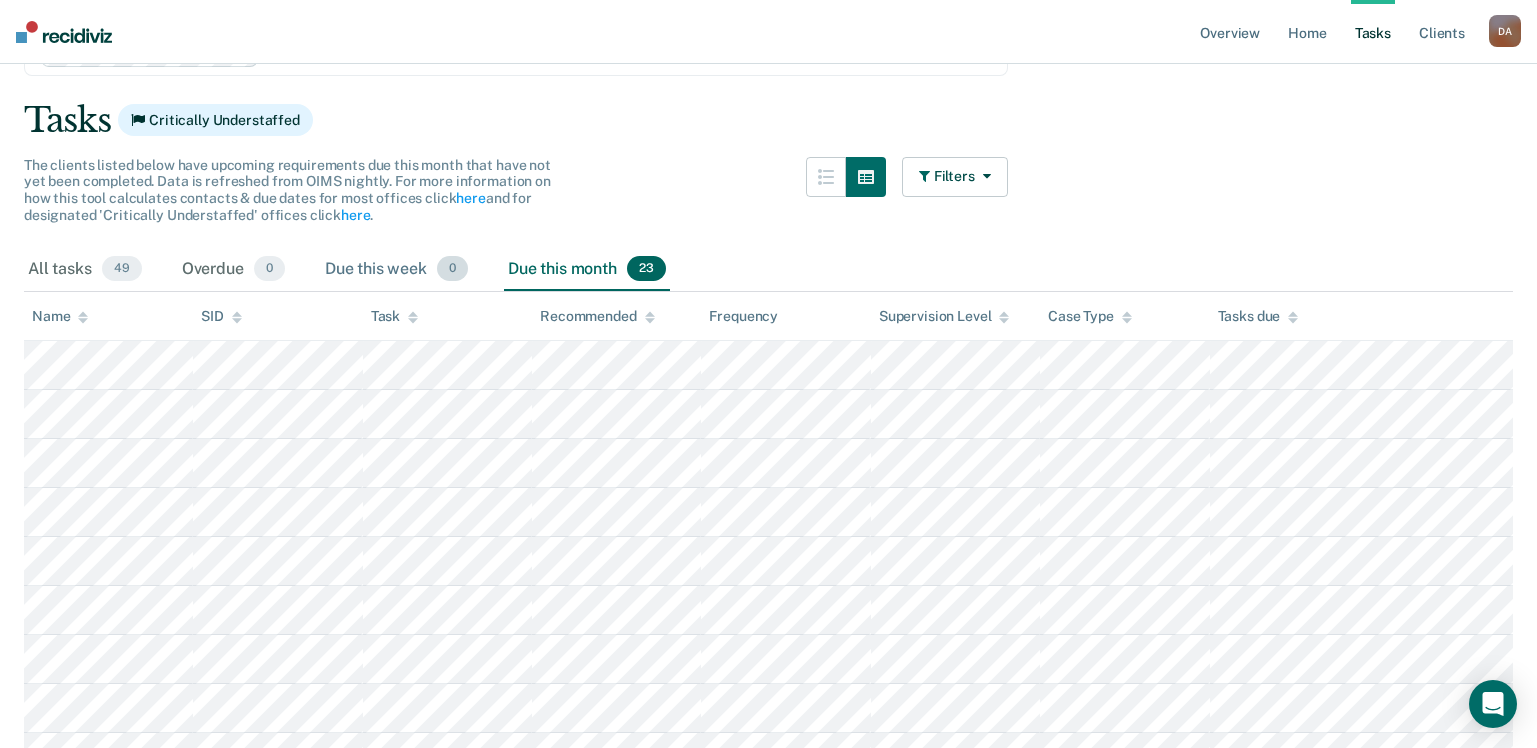 click on "Due this week 0" at bounding box center (396, 270) 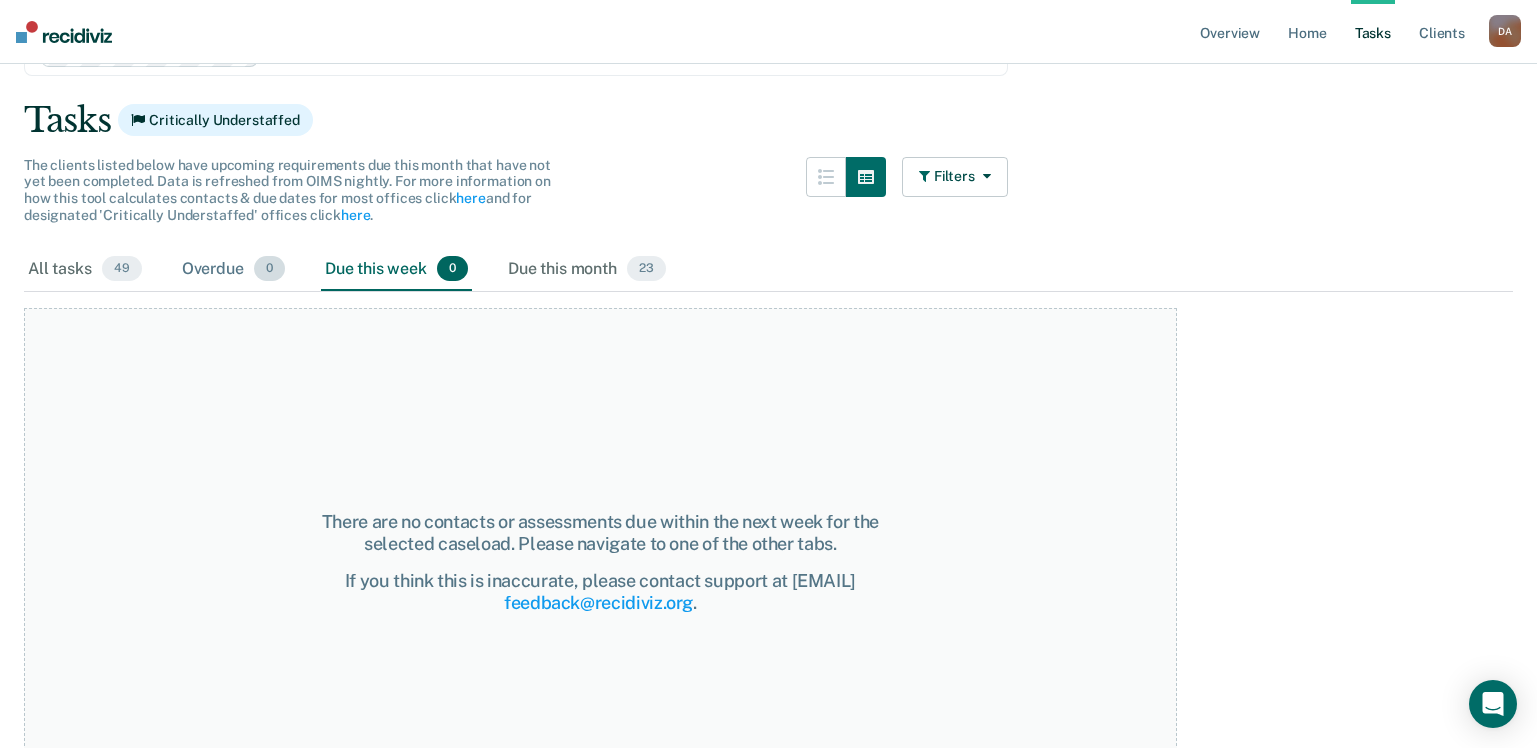 click on "Overdue 0" at bounding box center [233, 270] 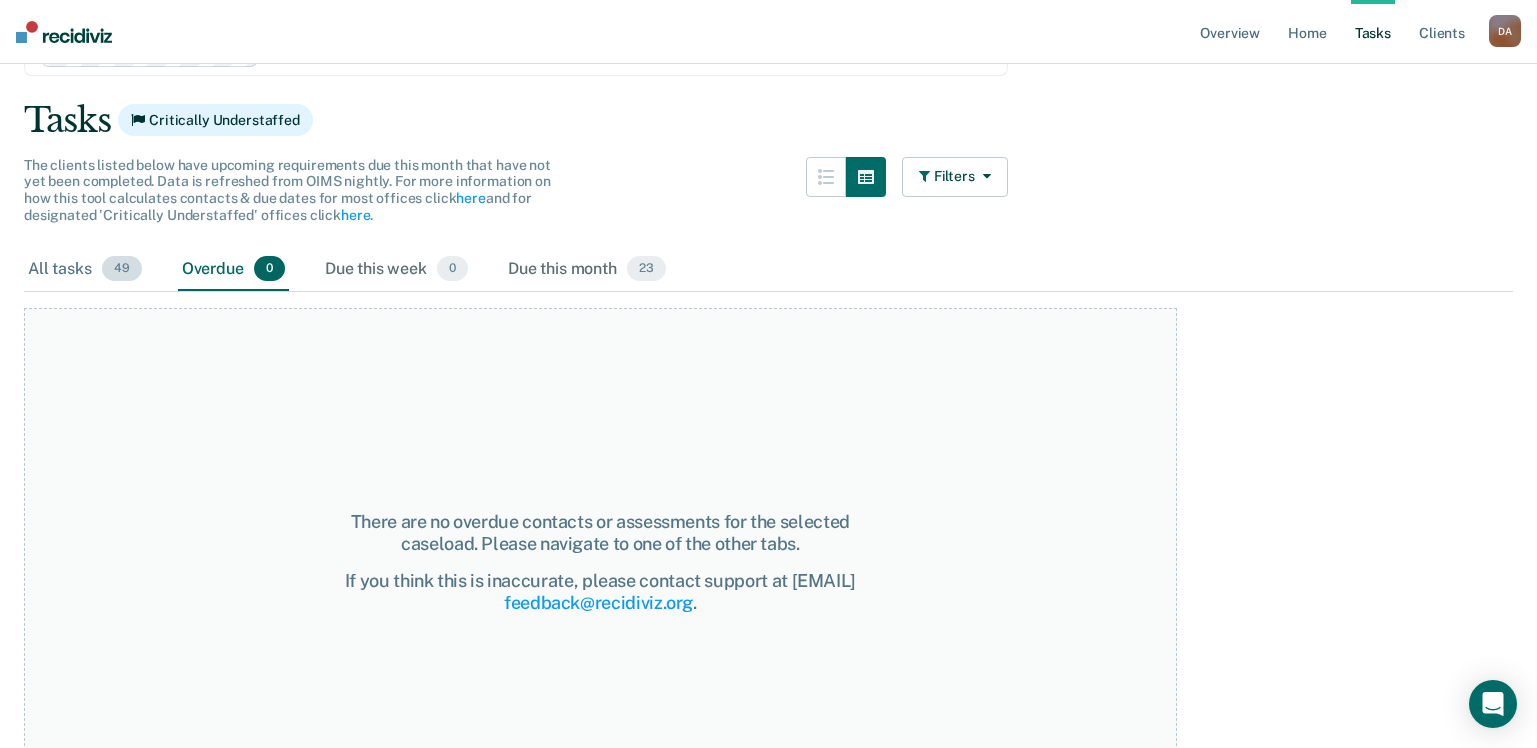 click on "All tasks 49" at bounding box center [85, 270] 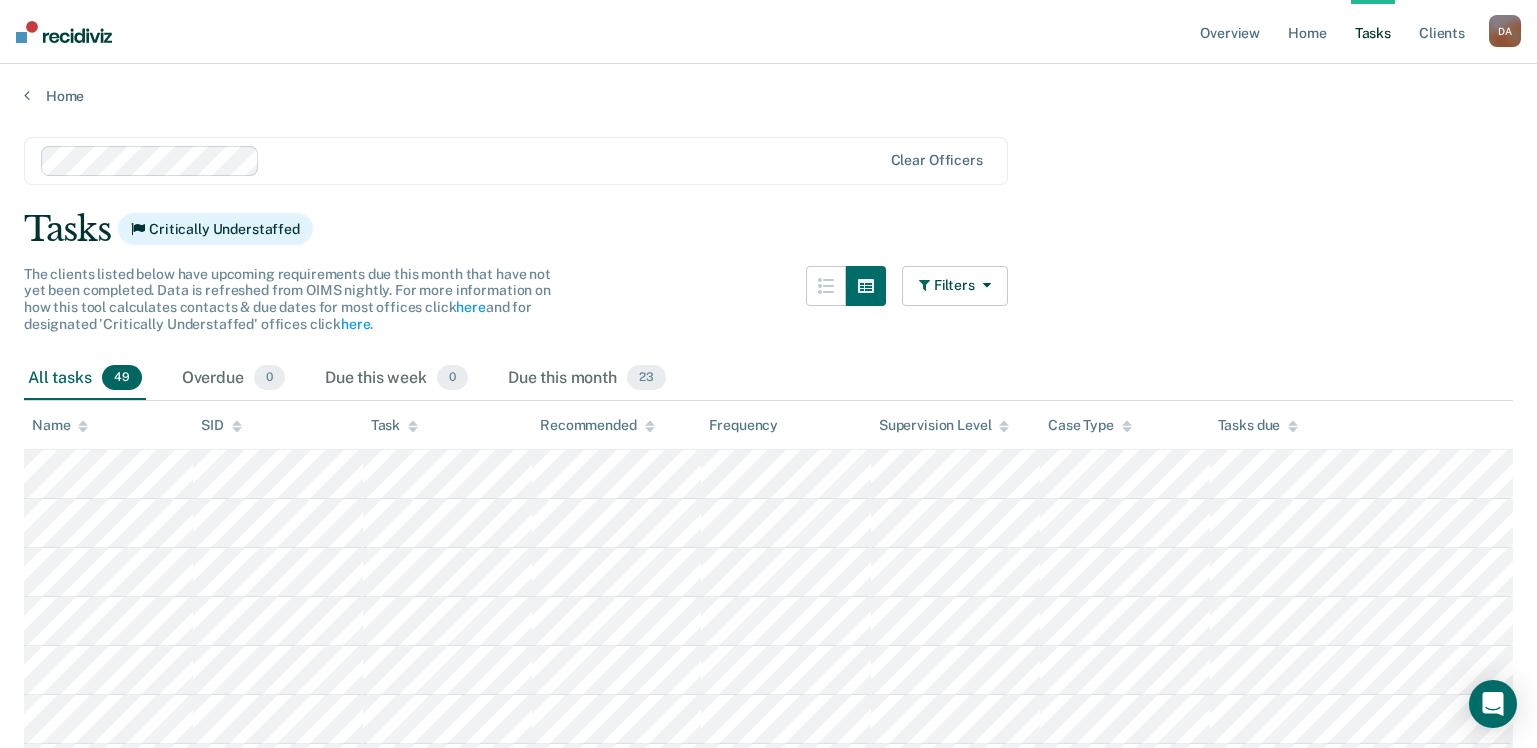 scroll, scrollTop: 0, scrollLeft: 0, axis: both 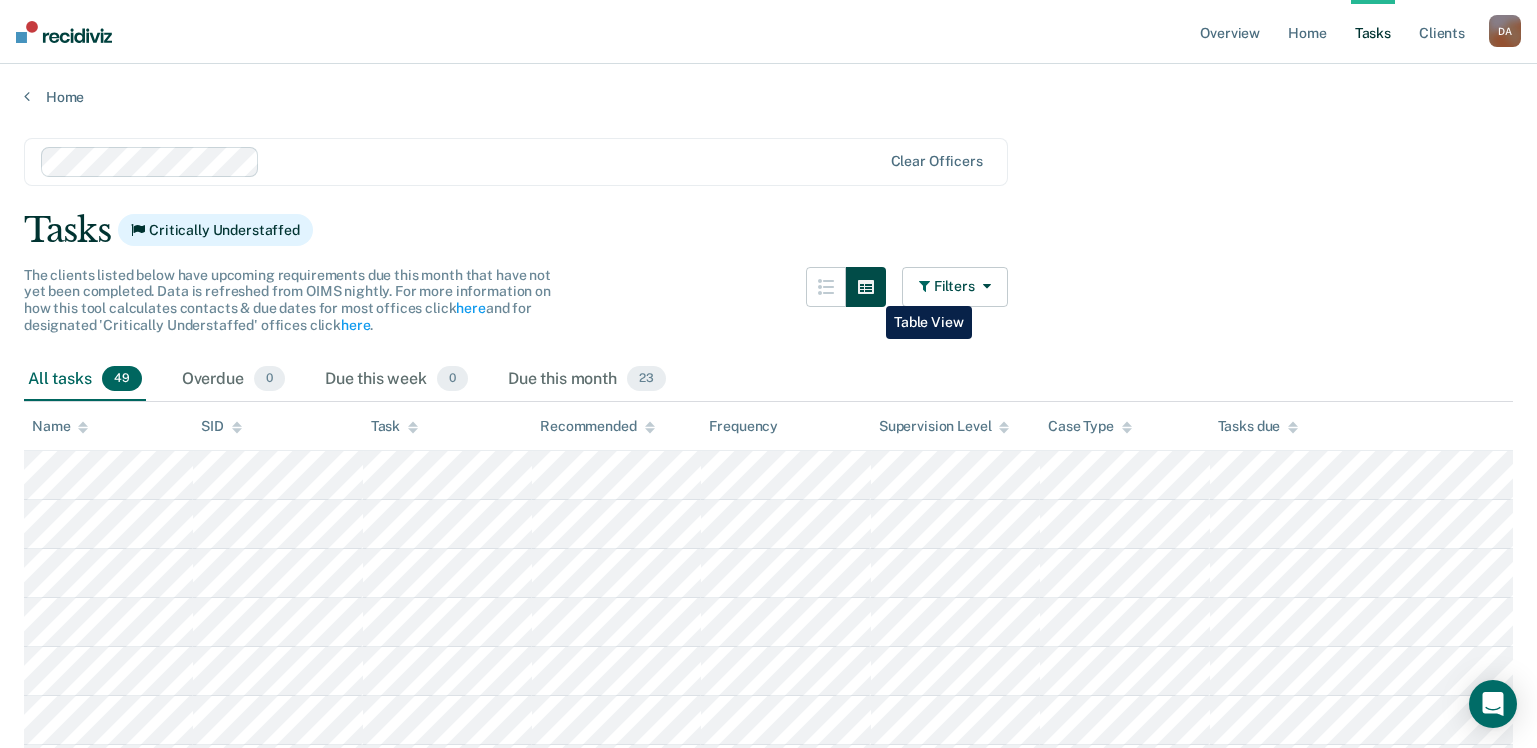 click 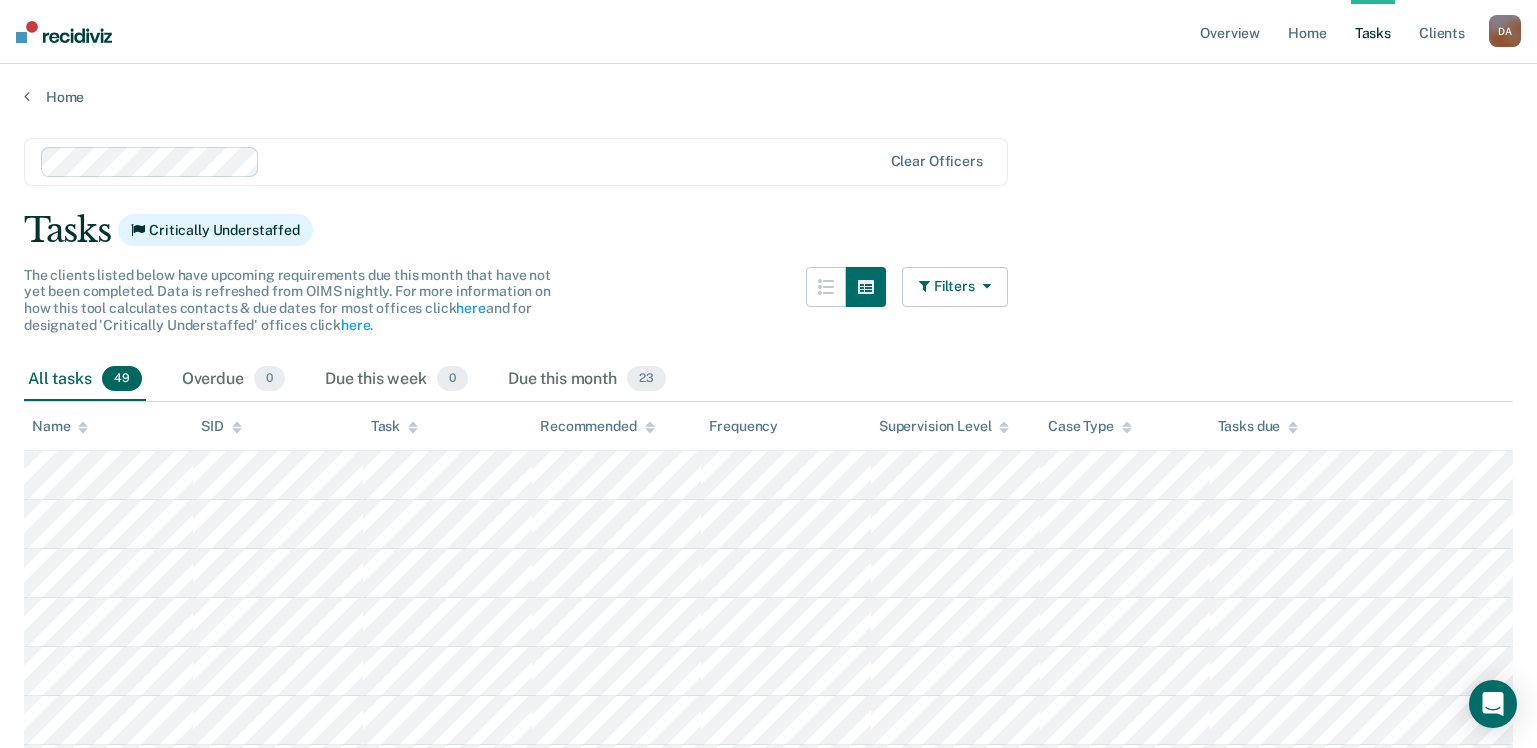 click at bounding box center (926, 286) 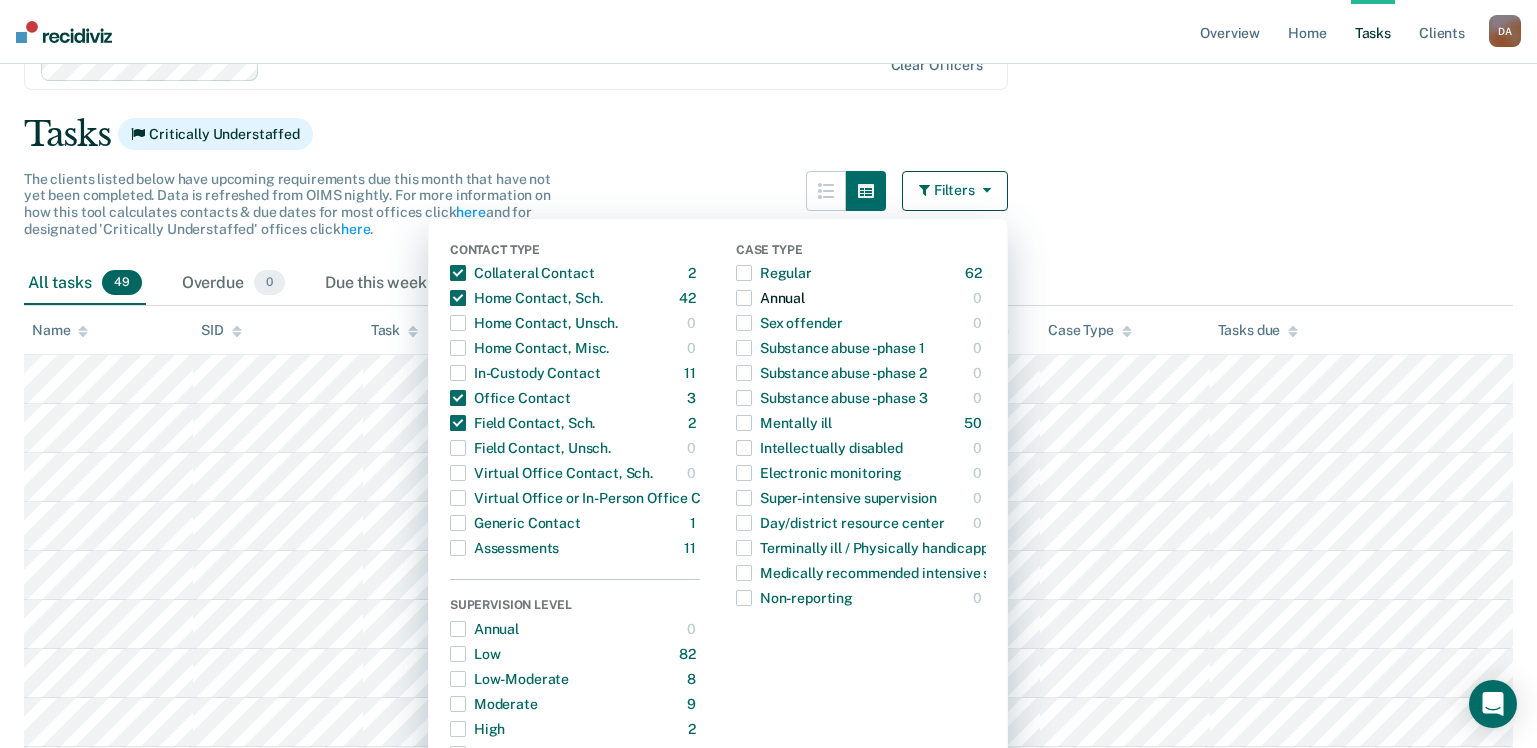 scroll, scrollTop: 200, scrollLeft: 0, axis: vertical 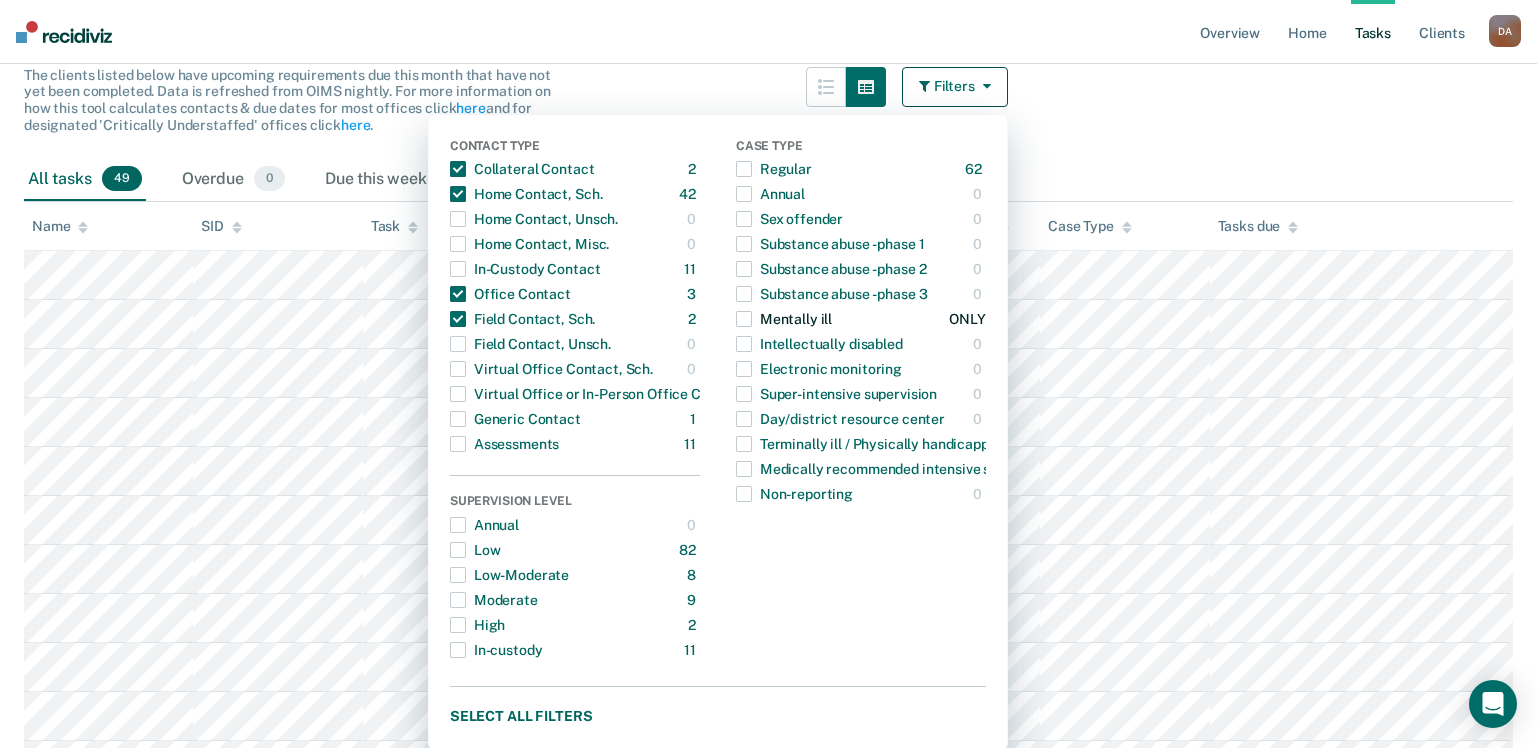 click at bounding box center (744, 319) 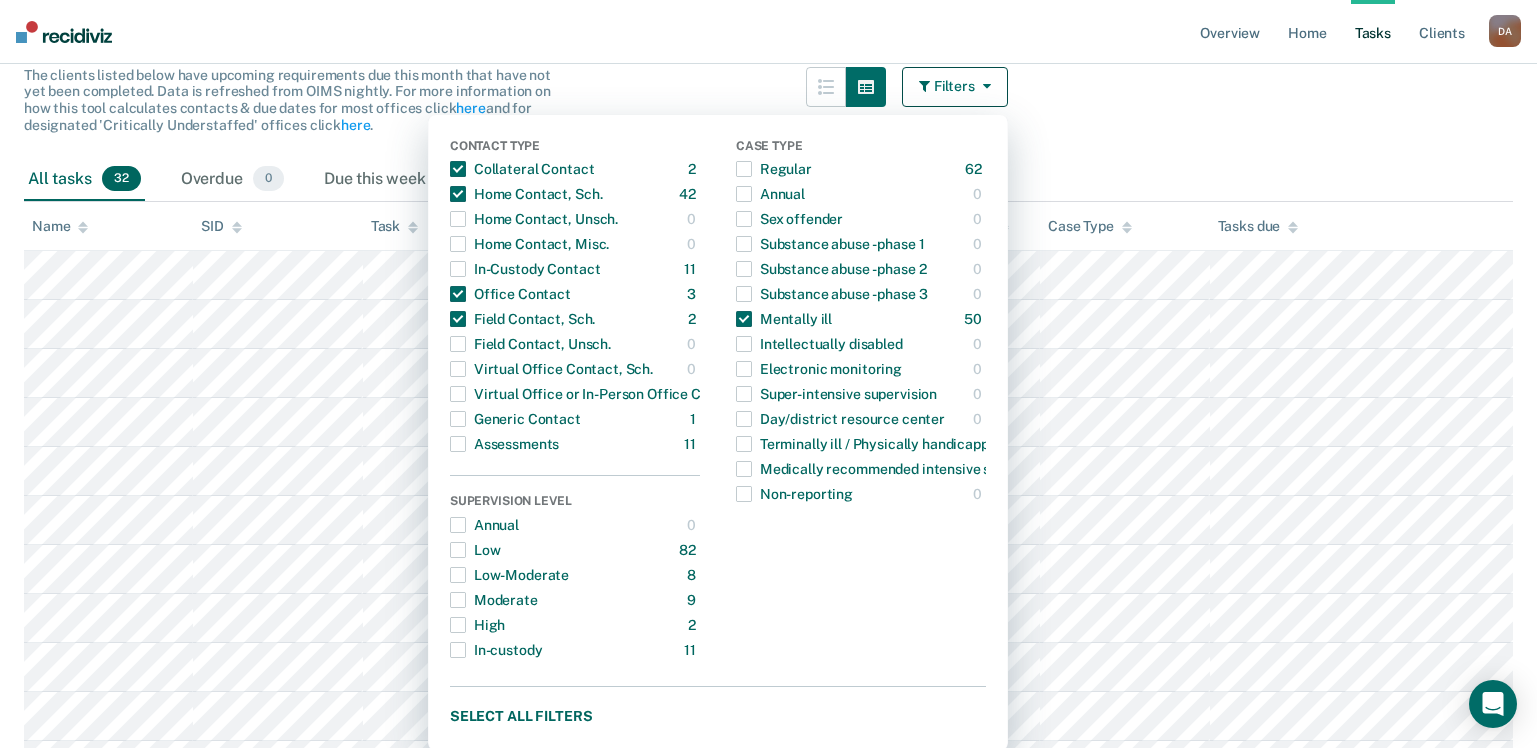 click on "Clear officers Tasks Critically Understaffed The clients listed below have upcoming requirements due this month
that have not yet been completed. Data is refreshed from OIMS nightly.
For more information on how this tool calculates contacts & due dates
for most offices click  here
and for designated 'Critically Understaffed' offices click
here .  Filters Contact Type Collateral Contact 2 ONLY Home Contact, Sch. 42 ONLY Home Contact, Unsch. 0 ONLY Home Contact, Misc. 0 ONLY In-Custody Contact 11 ONLY Office Contact 3 ONLY Field Contact, Sch. 2 ONLY Field Contact, Unsch. 0 ONLY Virtual Office Contact, Sch. 0 ONLY Virtual Office or In-Person Office Contact 40 ONLY Generic Contact 1 ONLY Assessments 11 ONLY Supervision Level Annual 0 ONLY Low 82 ONLY Low-Moderate 8 ONLY Moderate 9 ONLY High 2 ONLY In-custody 11 ONLY Case Type Regular 62 ONLY Annual 0 ONLY Sex offender 0 ONLY Substance abuse - phase 1 0 ONLY Substance abuse - phase 2 0 ONLY 0 ONLY Mentally ill" at bounding box center (768, 899) 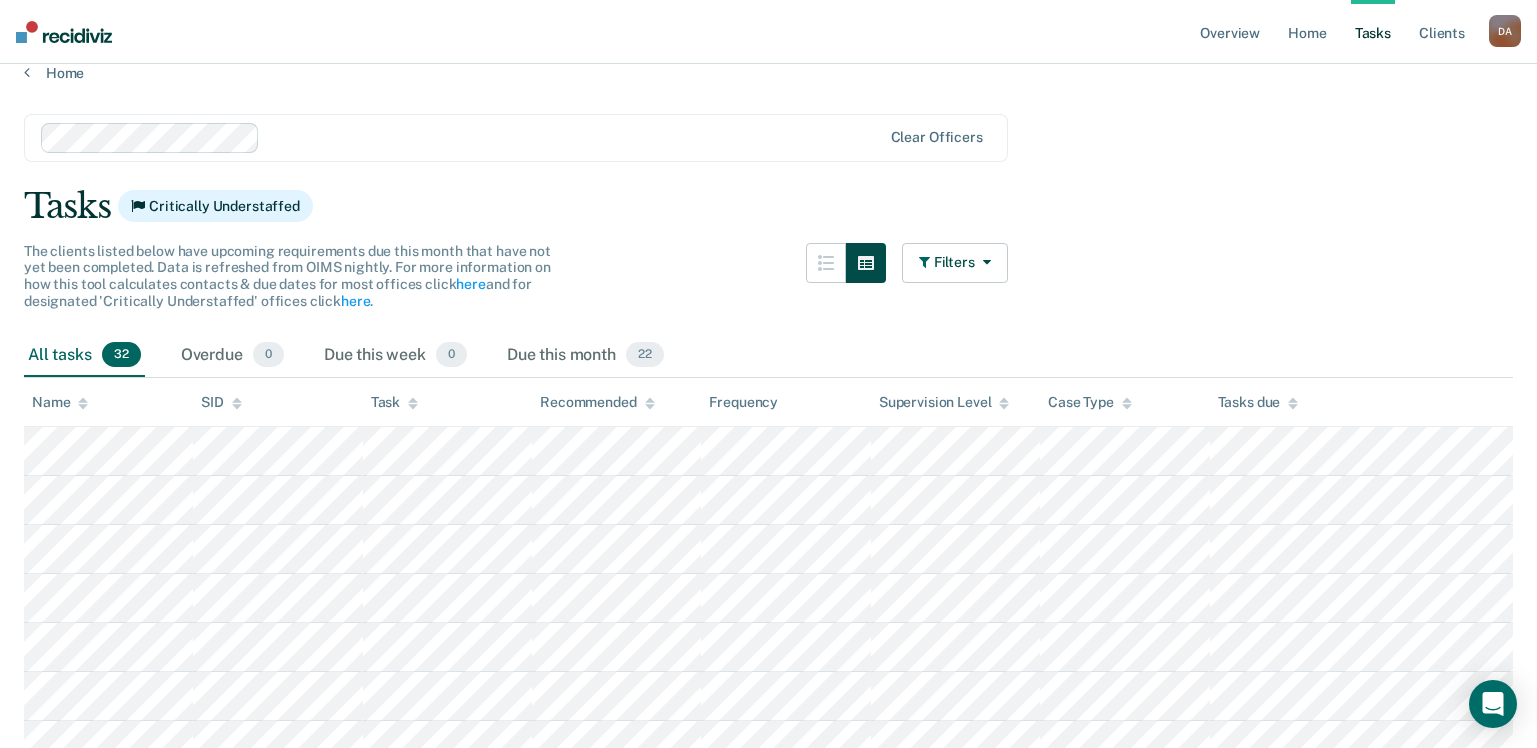 scroll, scrollTop: 0, scrollLeft: 0, axis: both 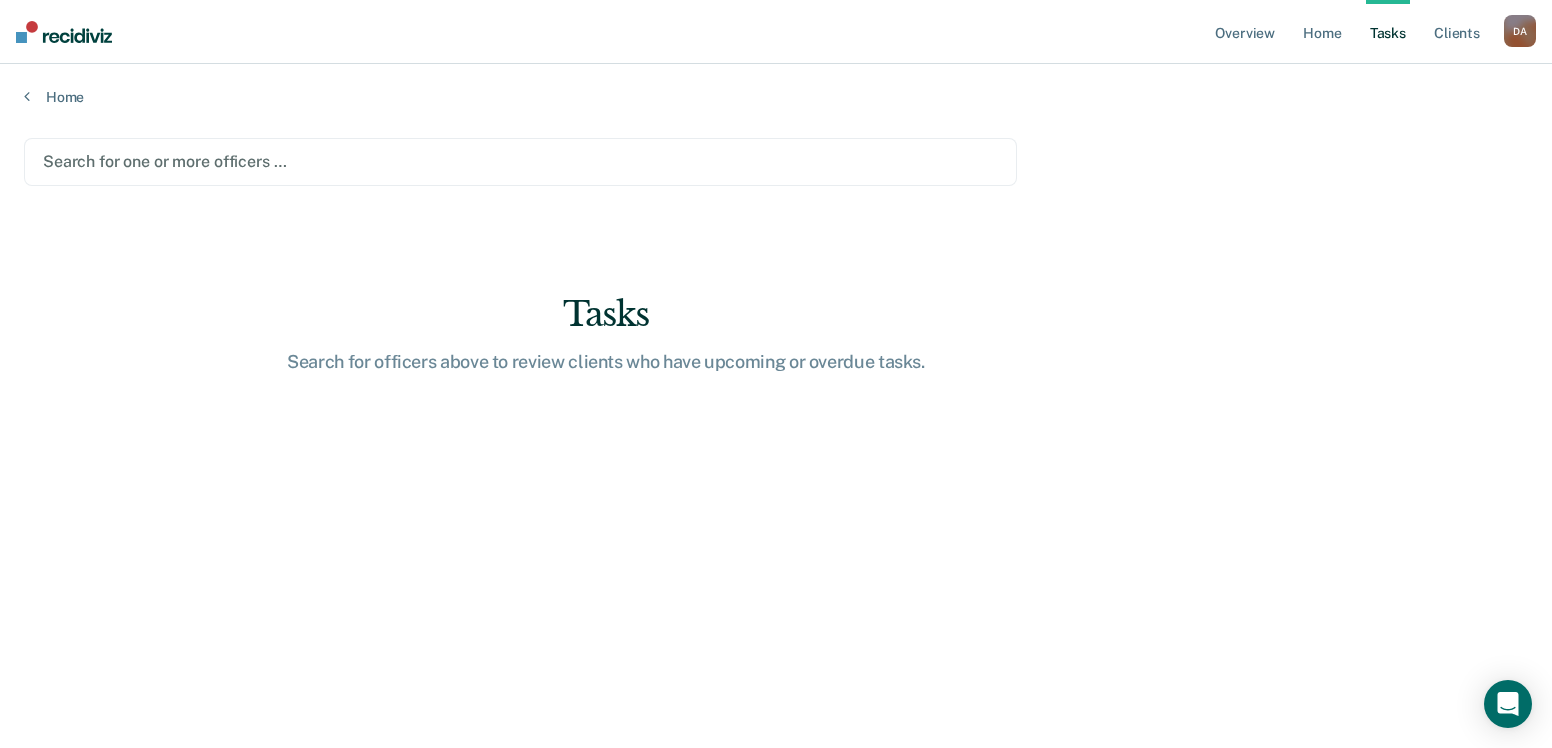 click at bounding box center [520, 161] 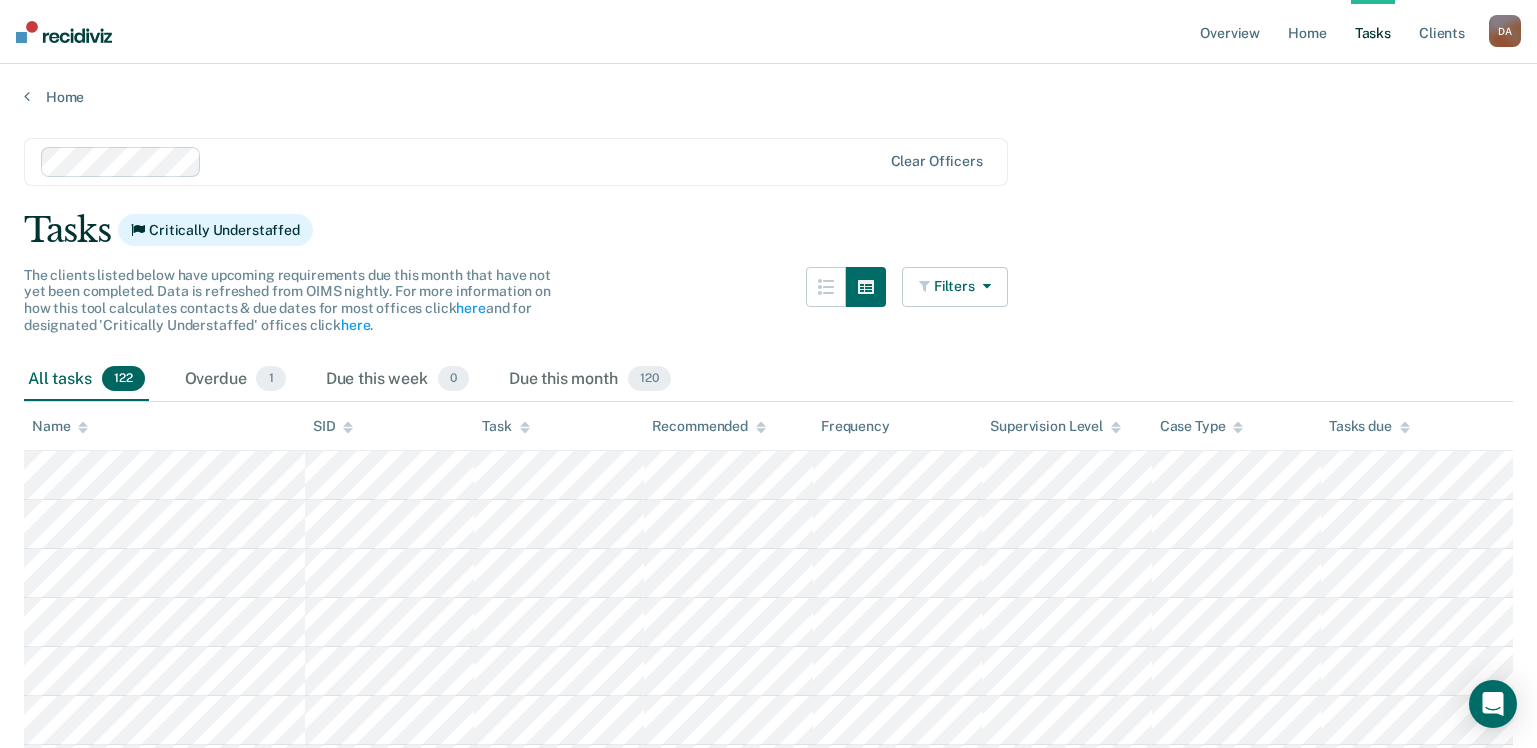 click on "Filters" at bounding box center [955, 287] 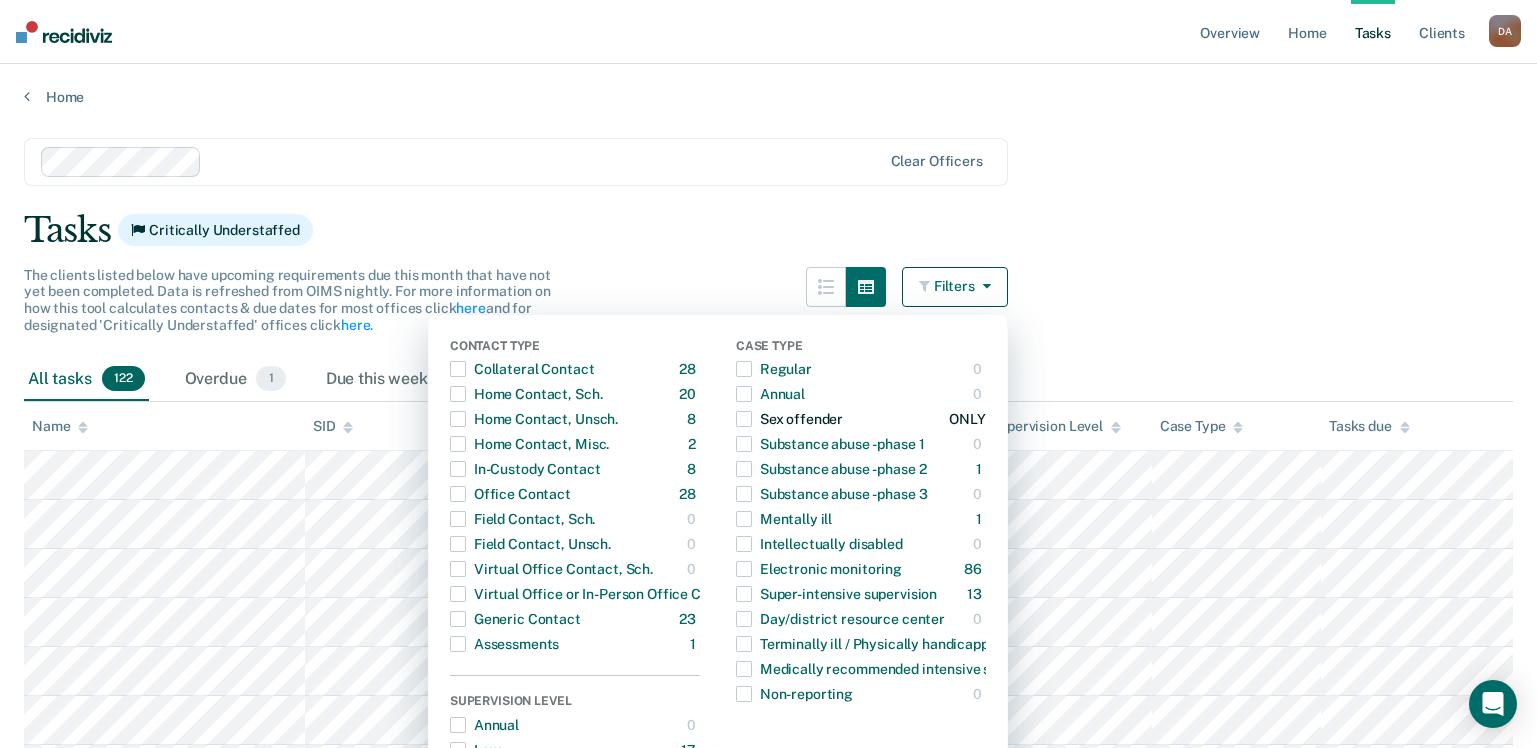 click at bounding box center (744, 419) 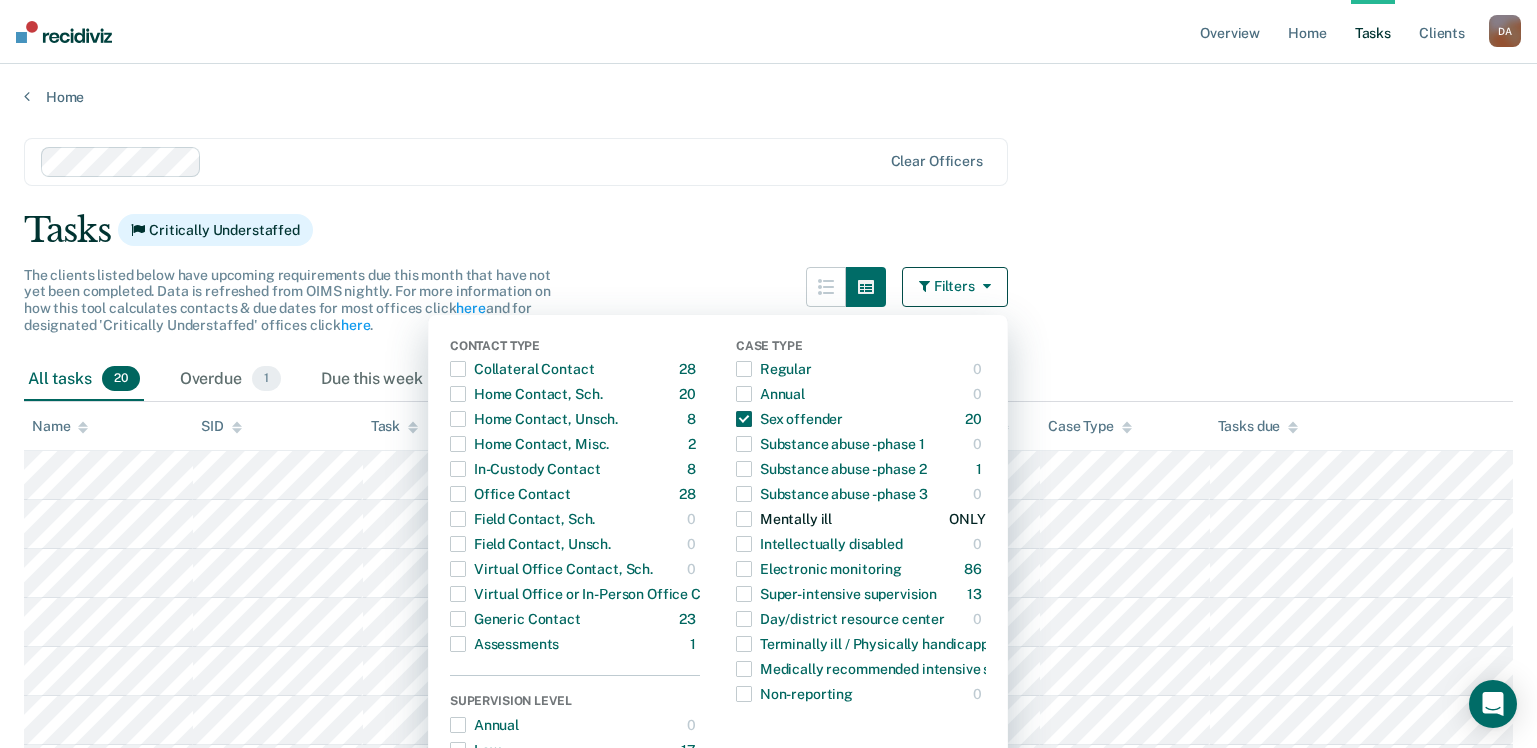 click at bounding box center (744, 519) 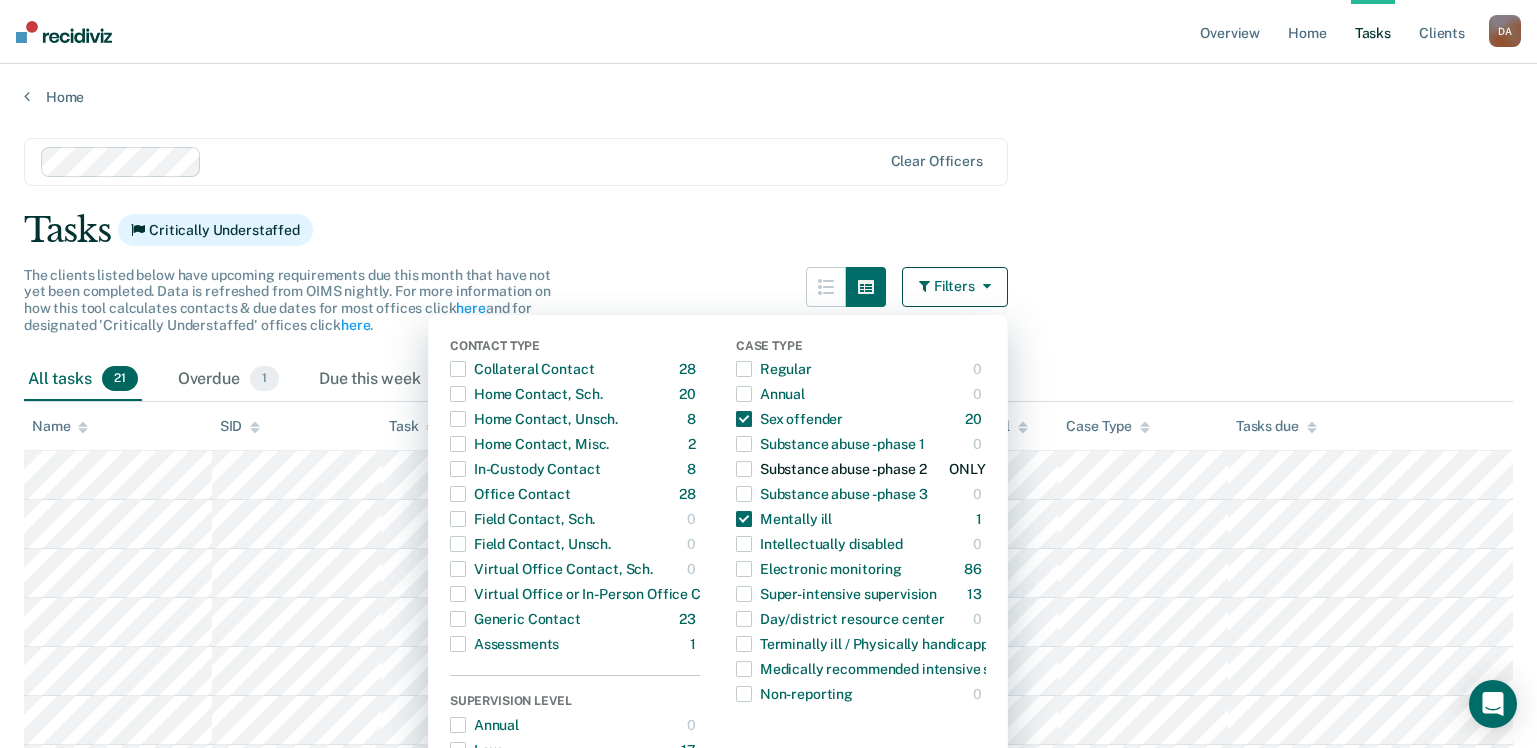 click at bounding box center (744, 469) 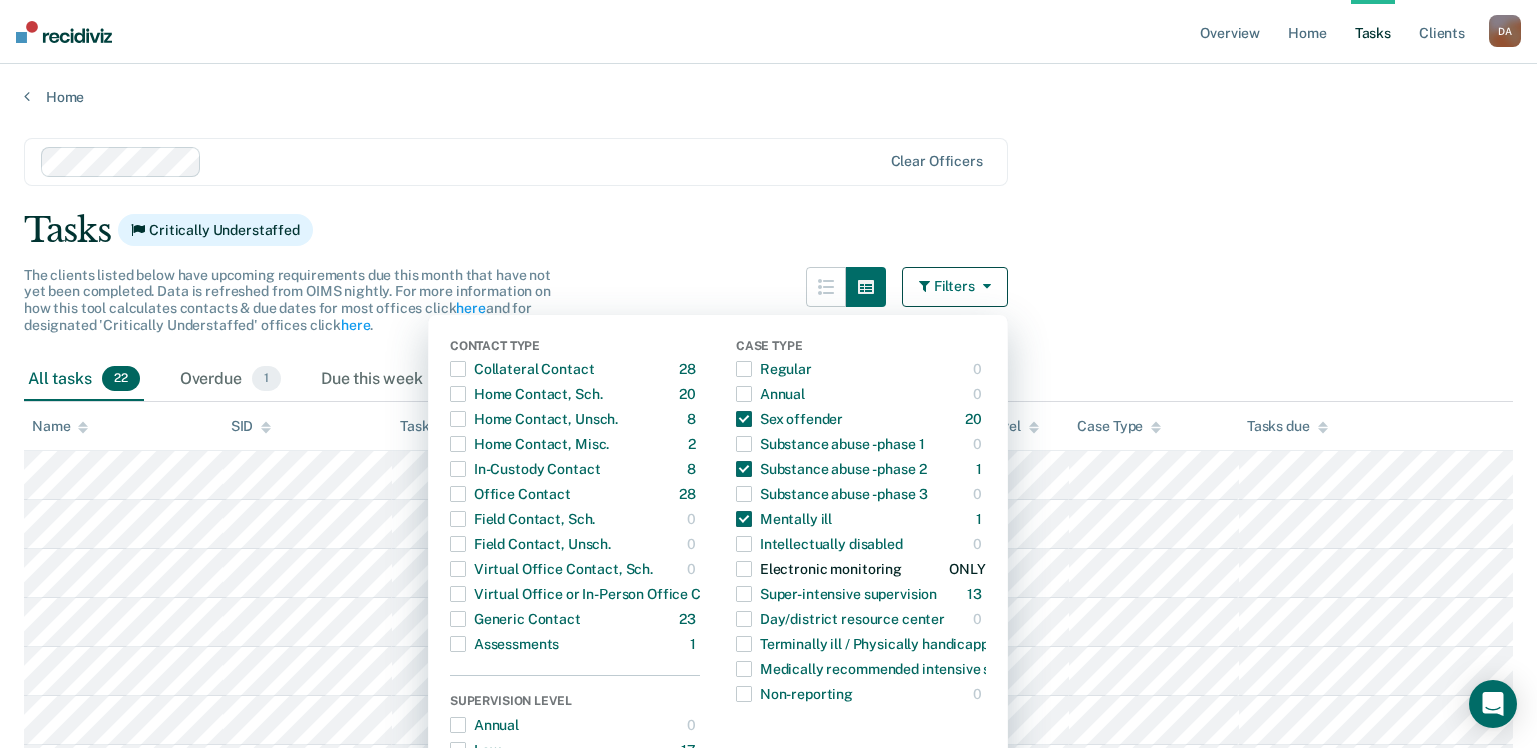 click at bounding box center (744, 569) 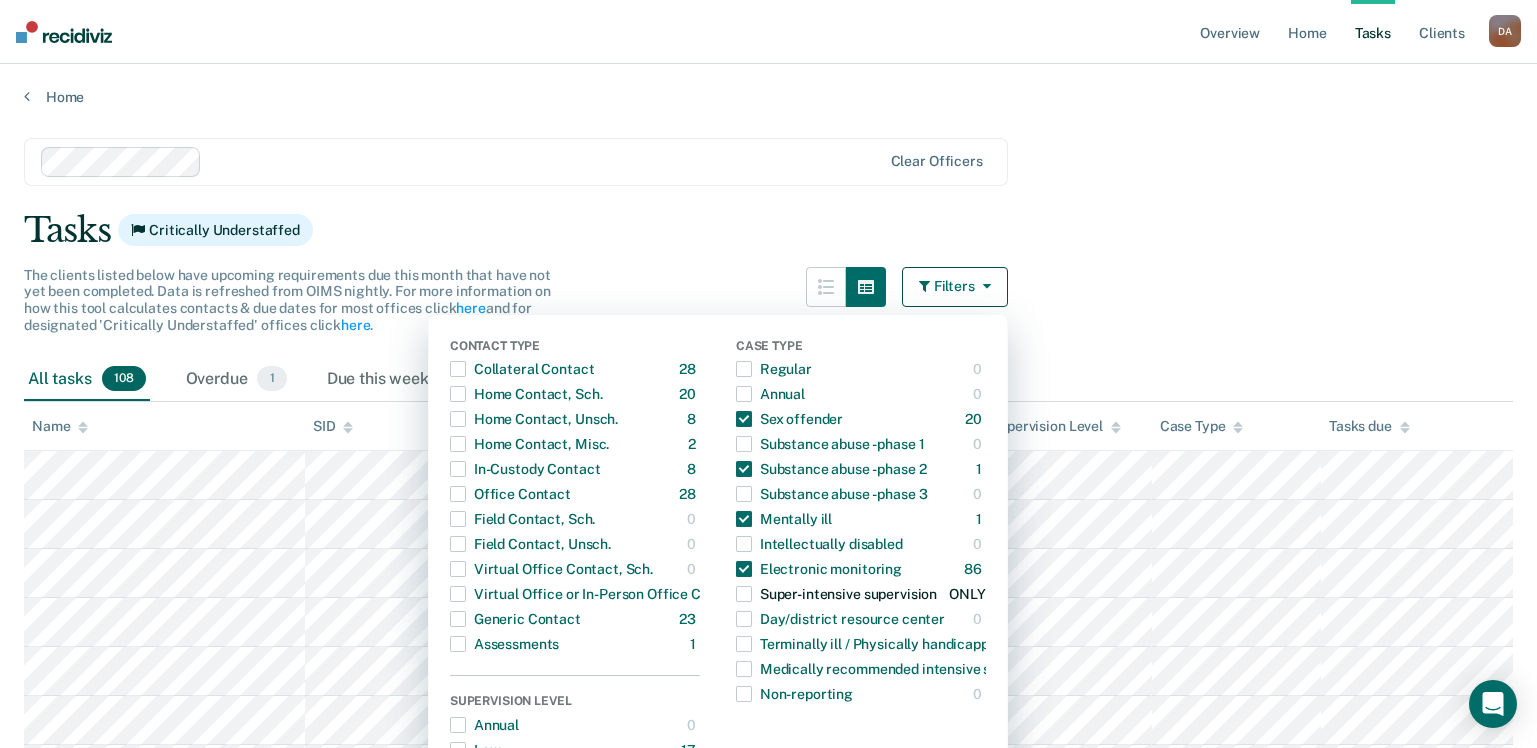 click at bounding box center (744, 594) 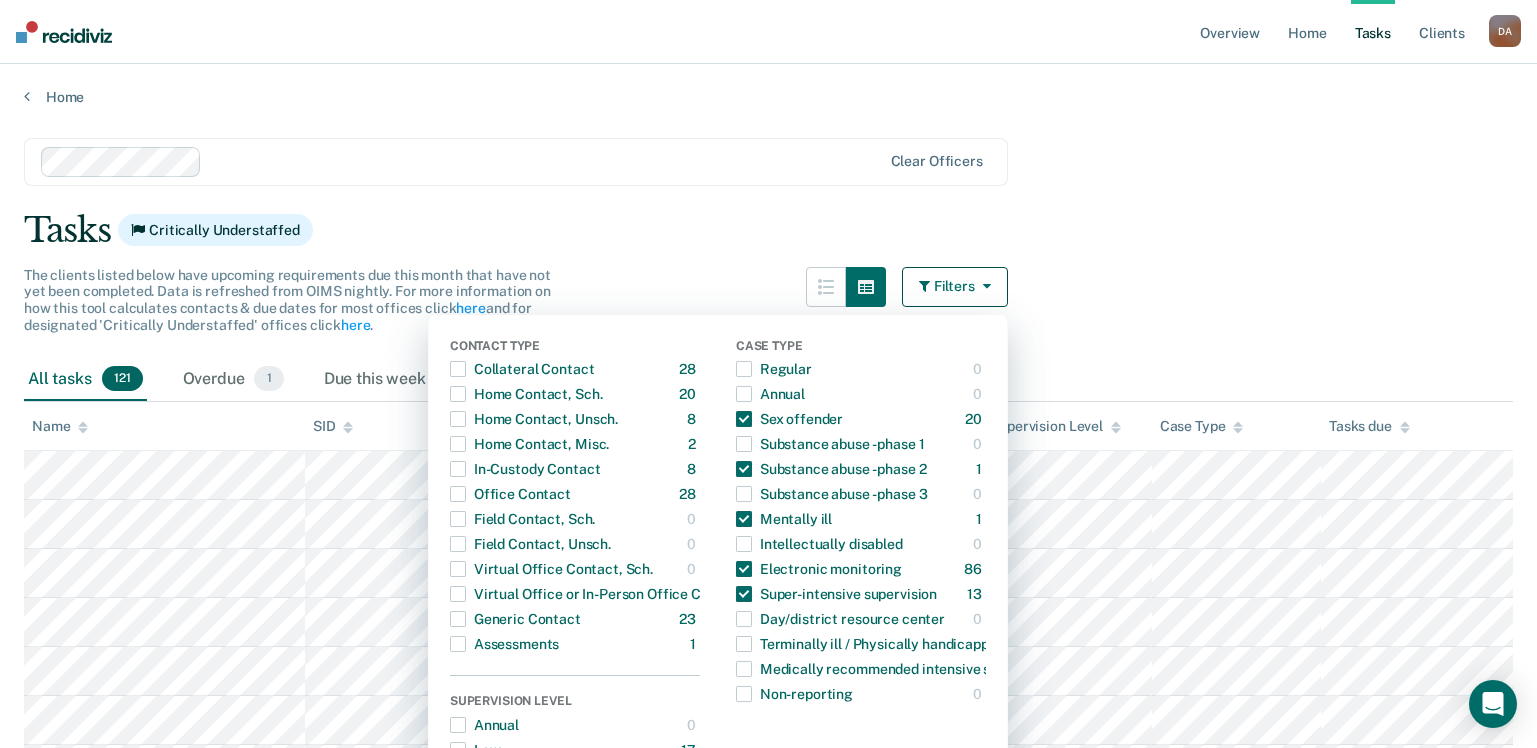 click on "Tasks Critically Understaffed" at bounding box center [768, 230] 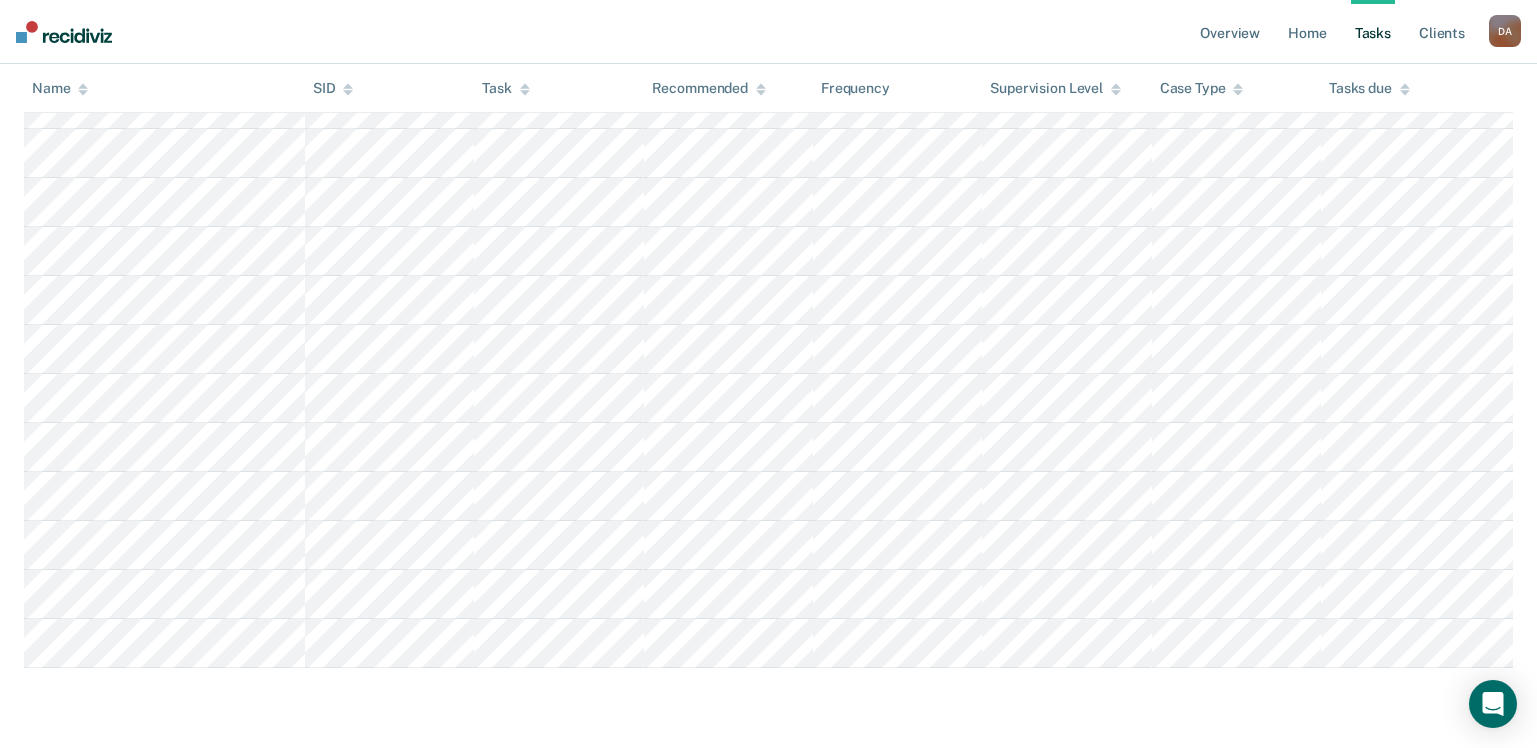 scroll, scrollTop: 6012, scrollLeft: 0, axis: vertical 